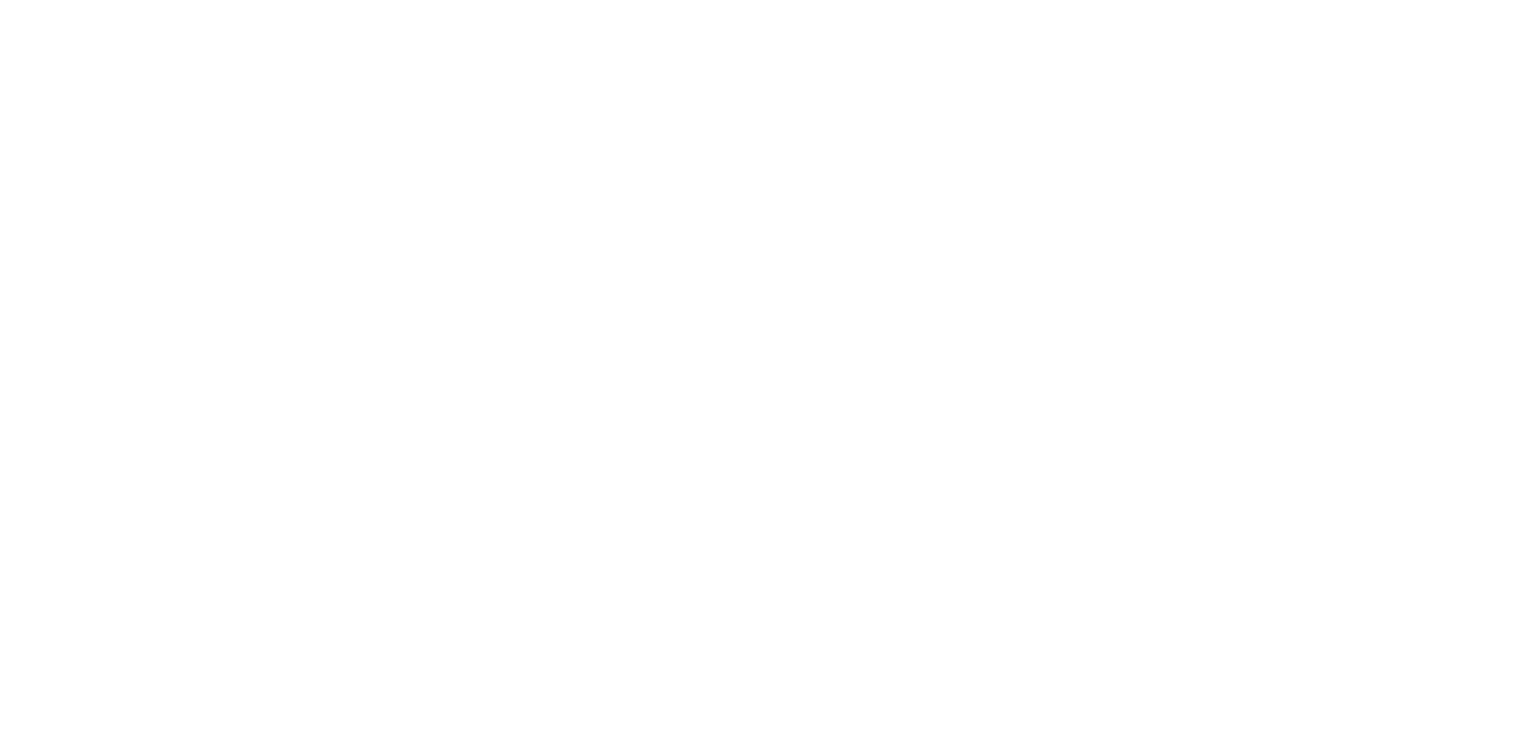 scroll, scrollTop: 0, scrollLeft: 0, axis: both 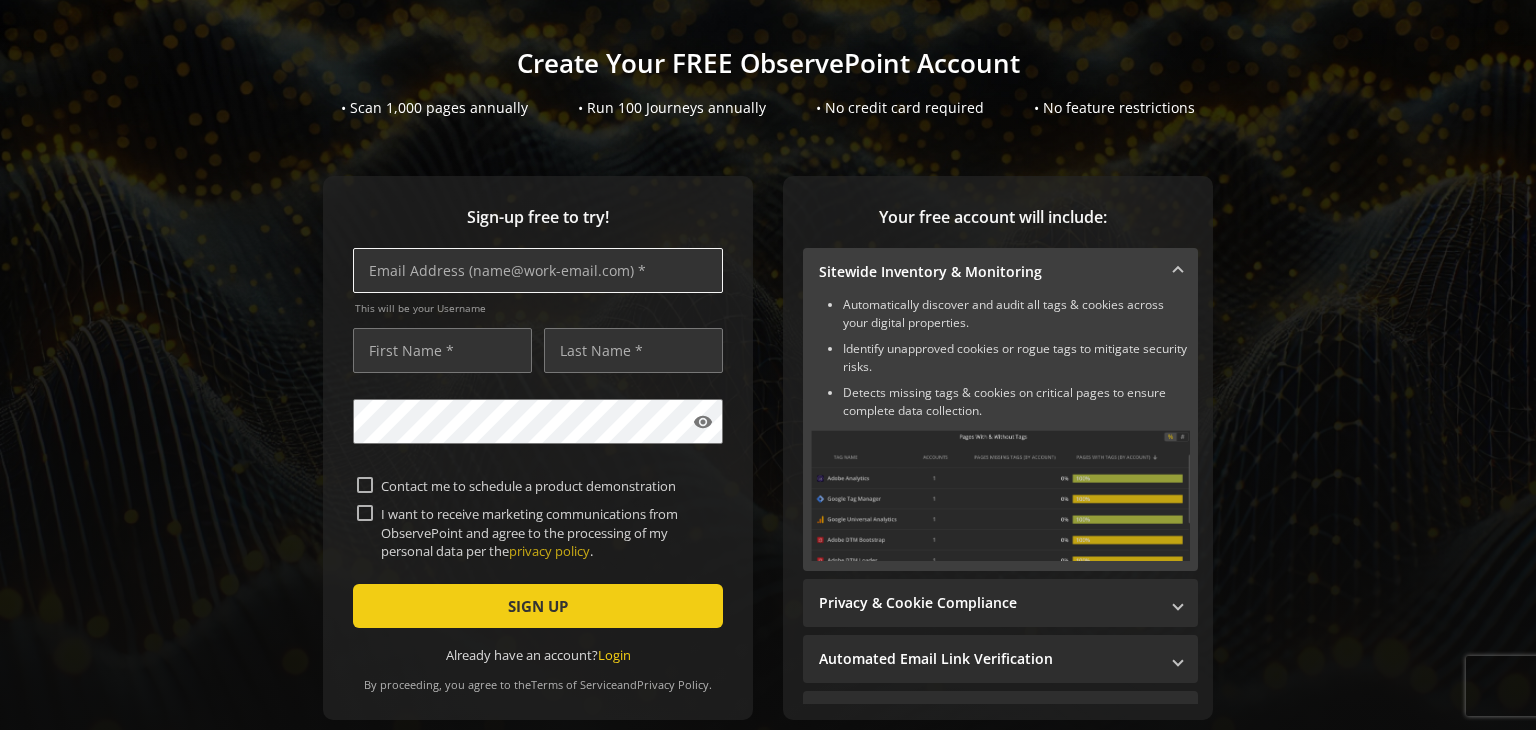 click at bounding box center [538, 270] 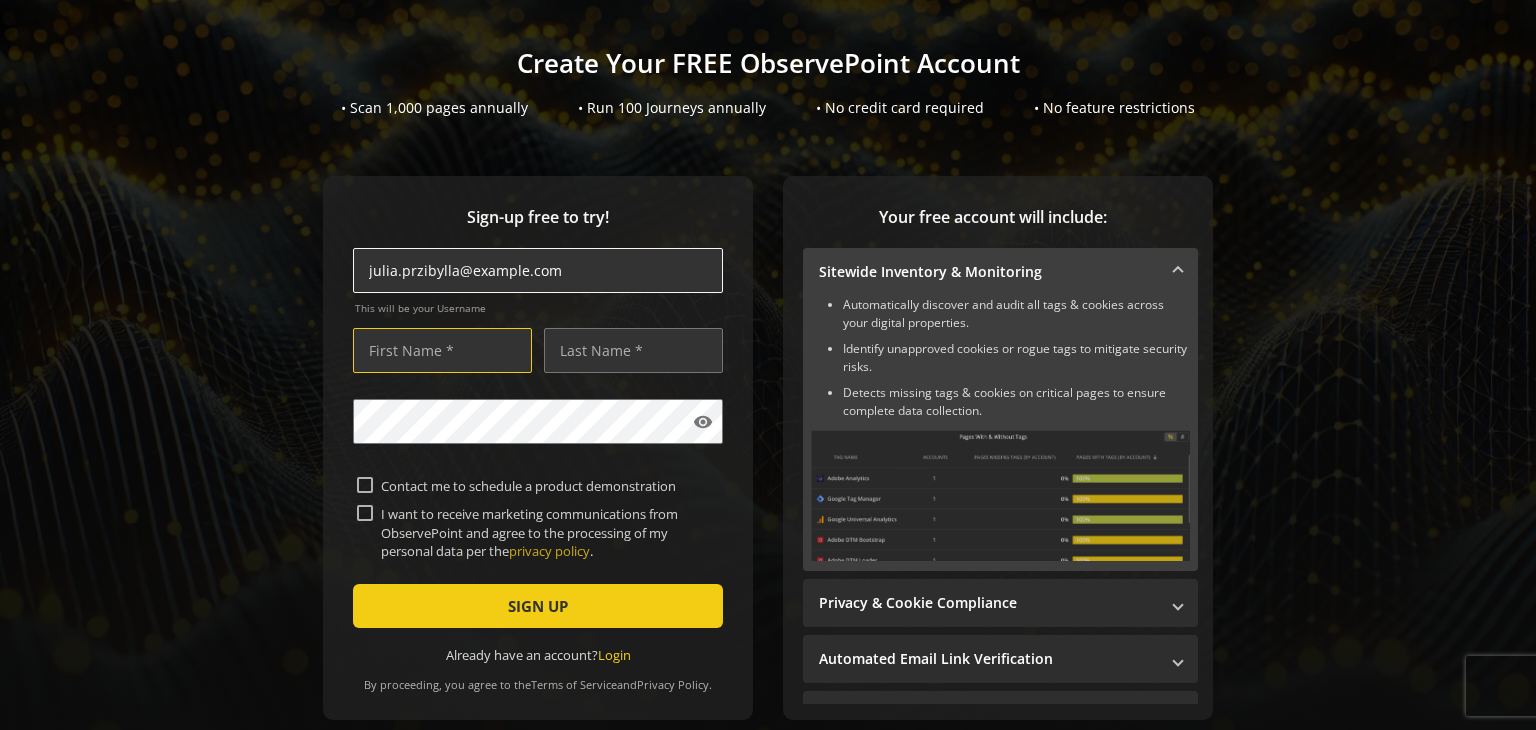 type on "Julia" 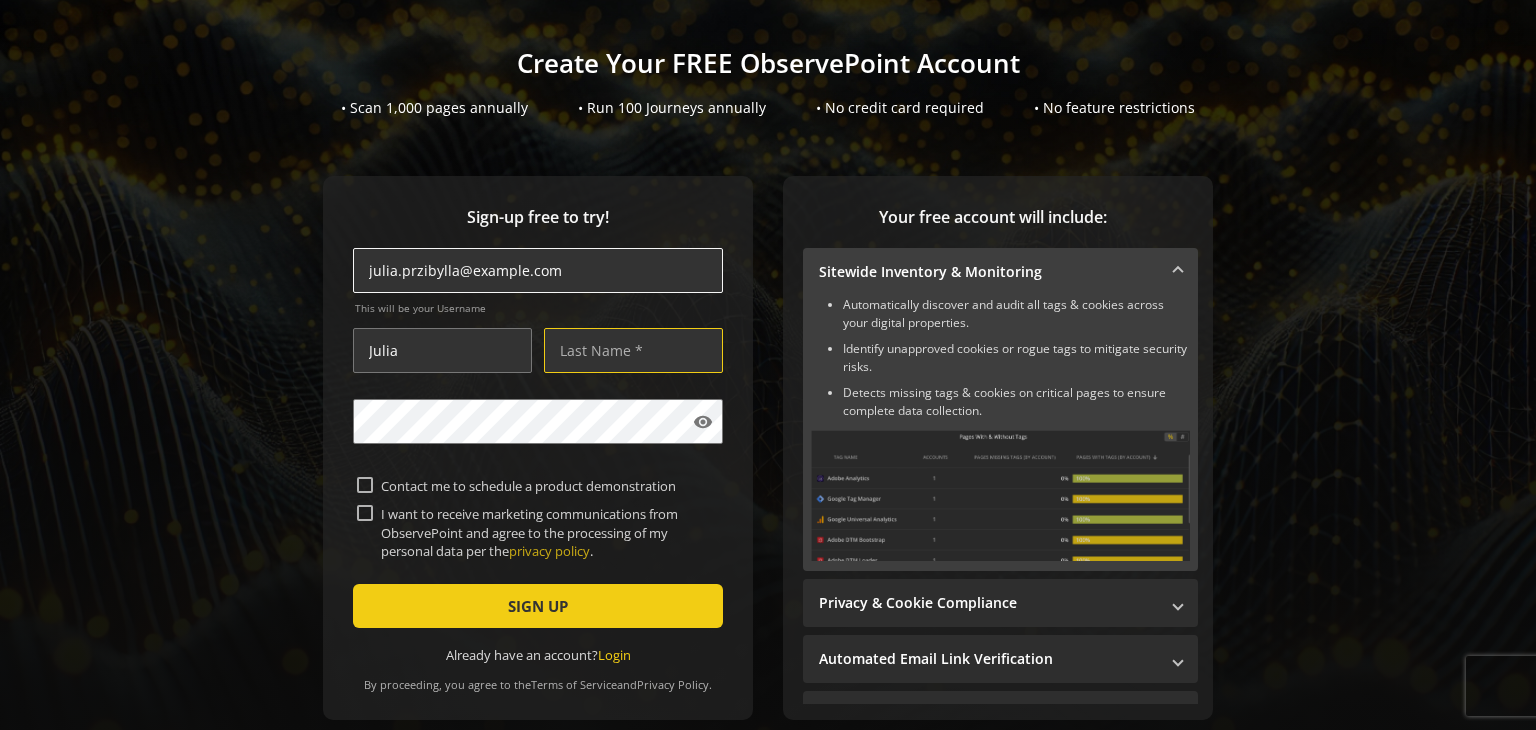 type on "[NAME]" 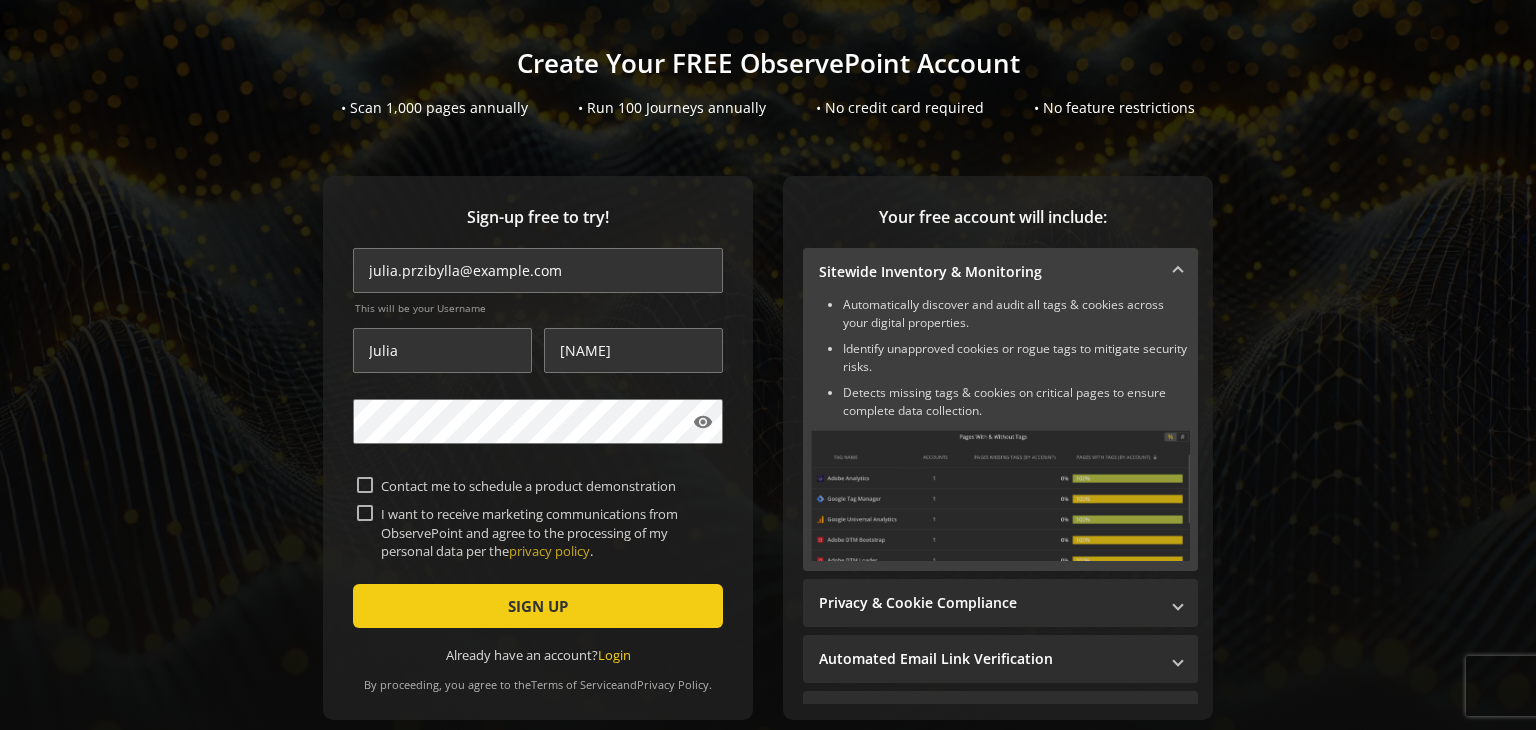 click on "I want to receive marketing communications from ObservePoint and agree to the processing of my personal data per the  privacy policy ." at bounding box center (365, 513) 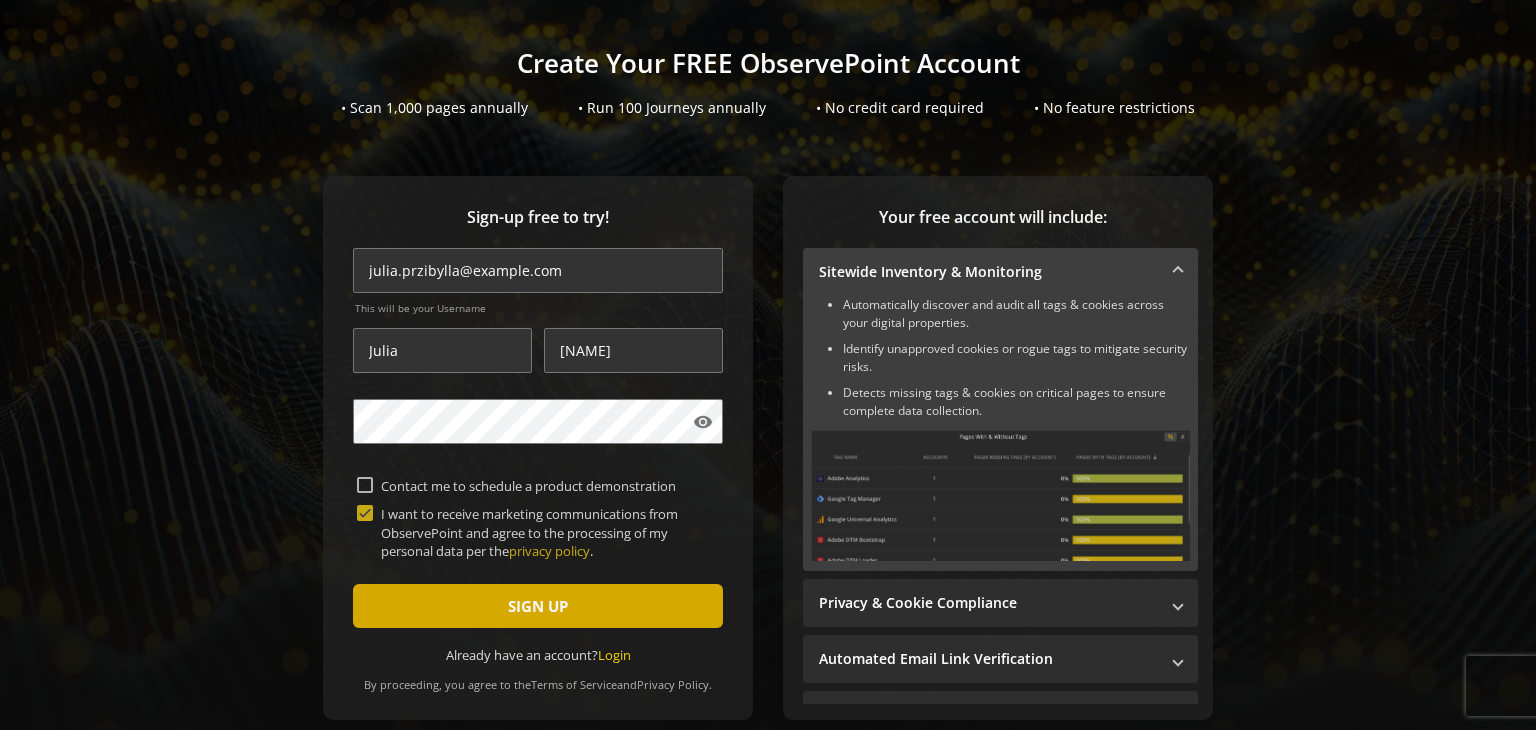 click at bounding box center (538, 606) 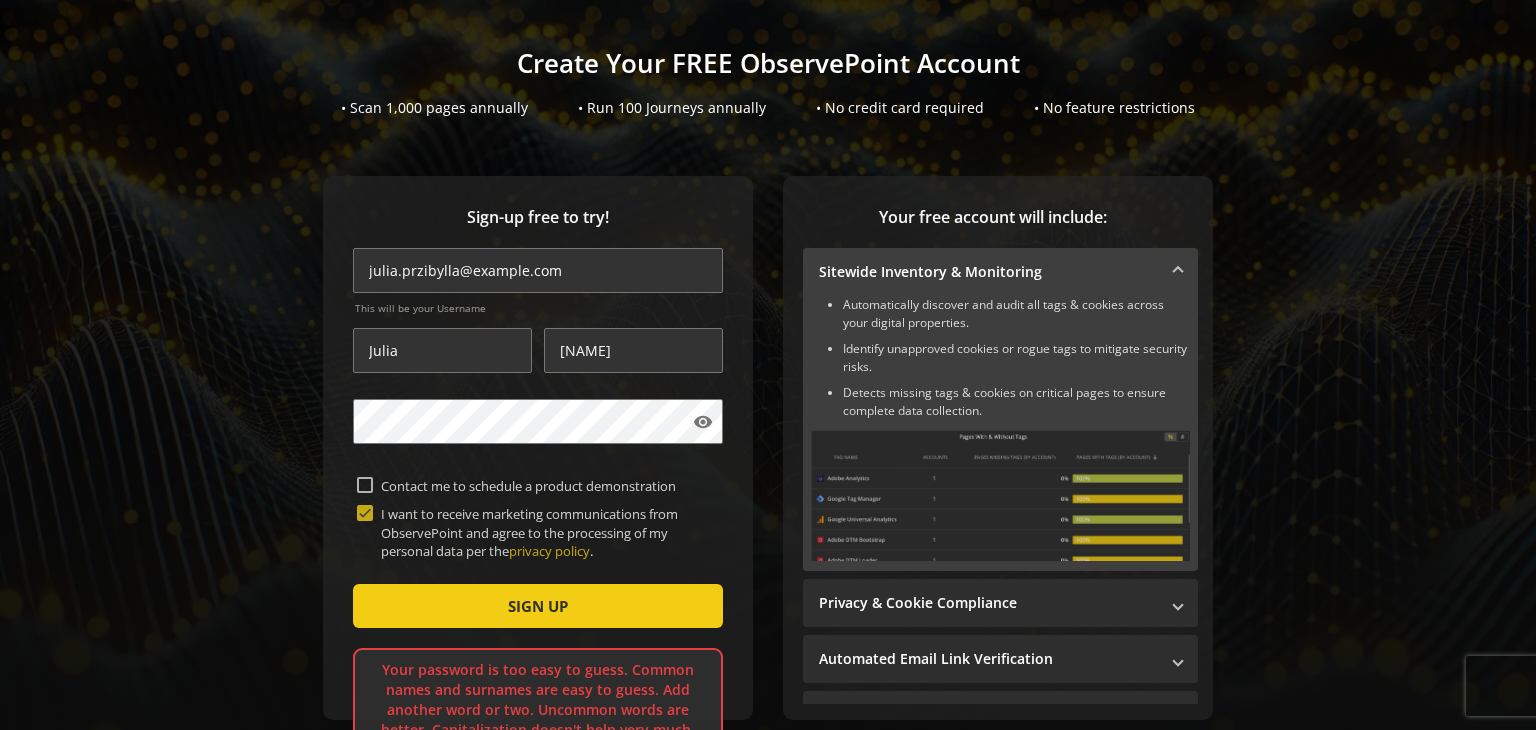 click on "I want to receive marketing communications from ObservePoint and agree to the processing of my personal data per the  privacy policy ." at bounding box center [365, 513] 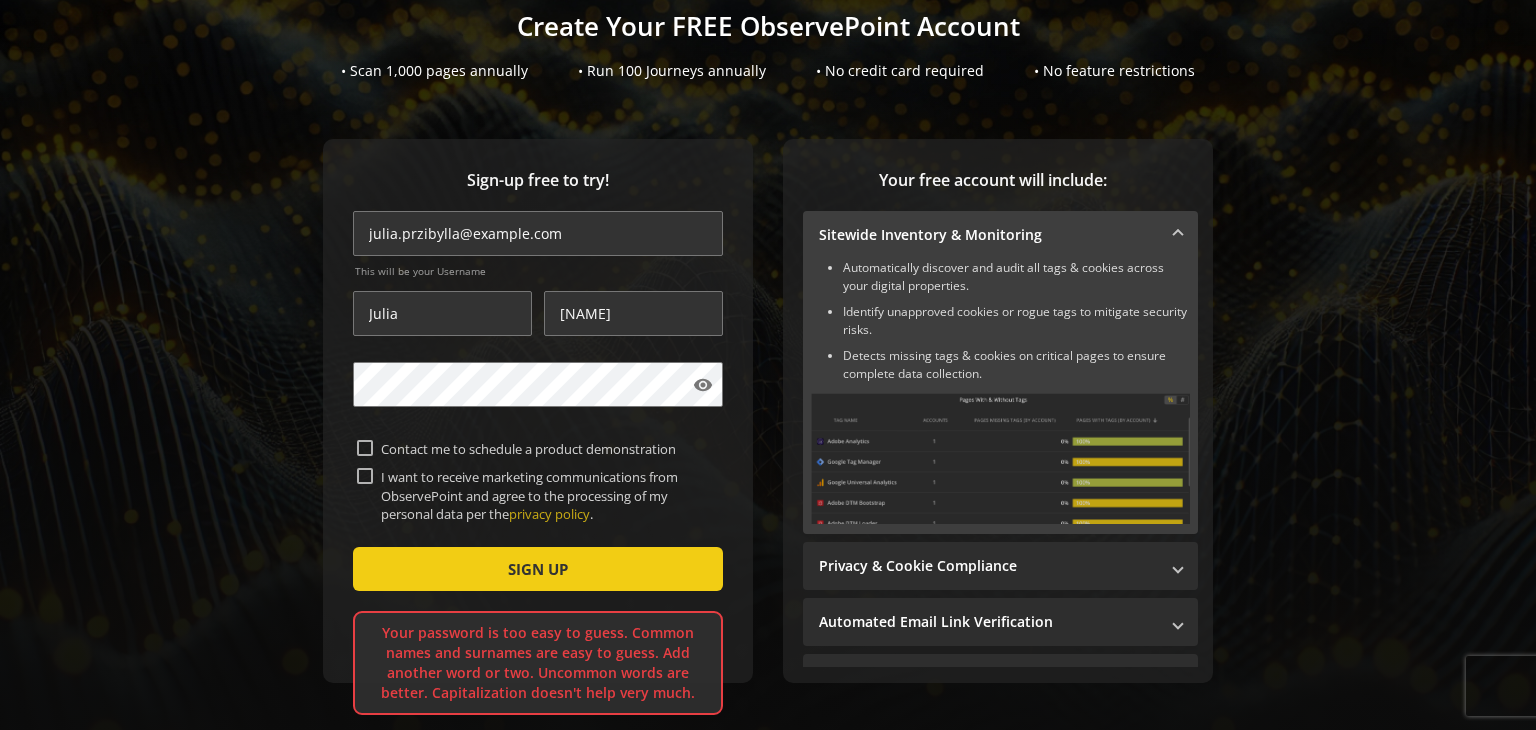 scroll, scrollTop: 104, scrollLeft: 0, axis: vertical 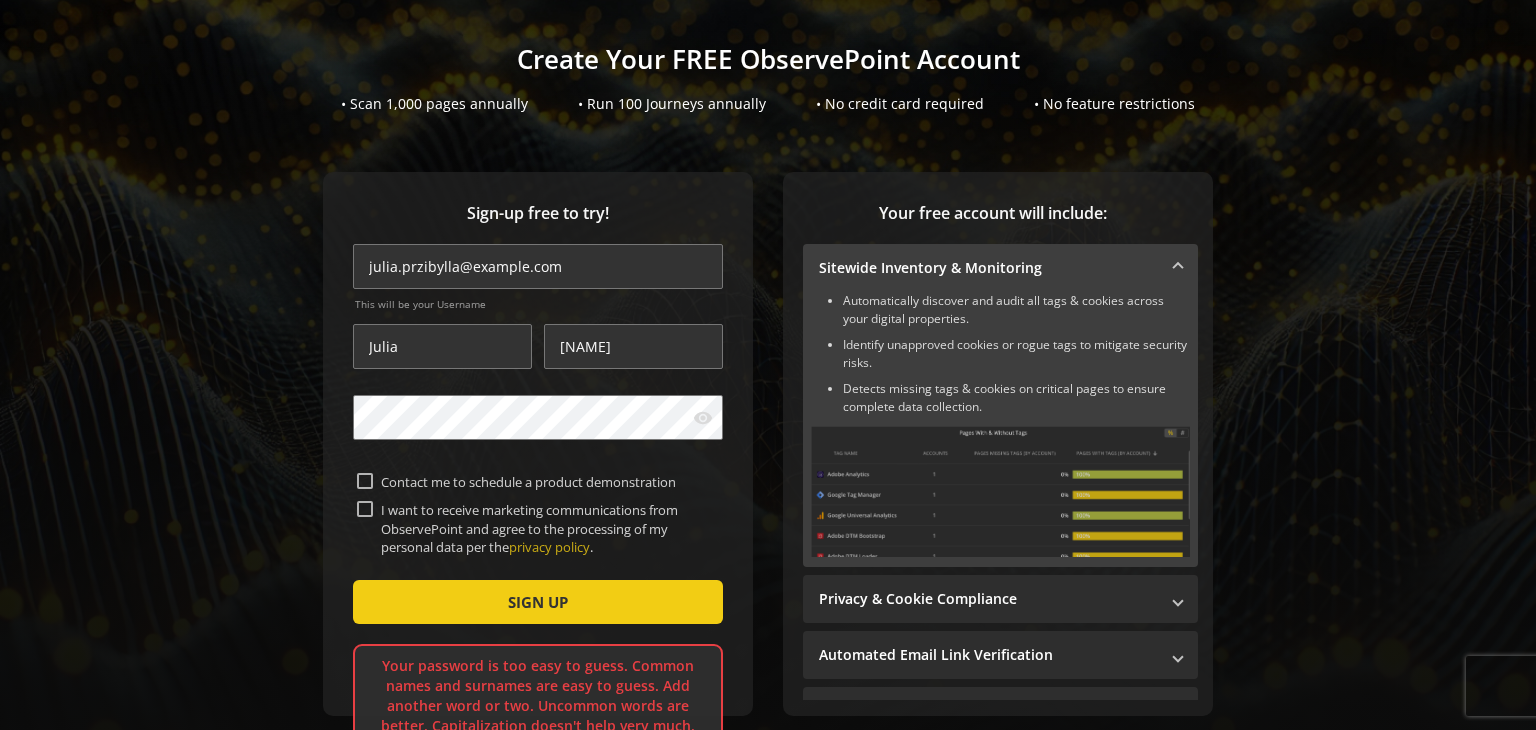 click on "visibility" at bounding box center [703, 418] 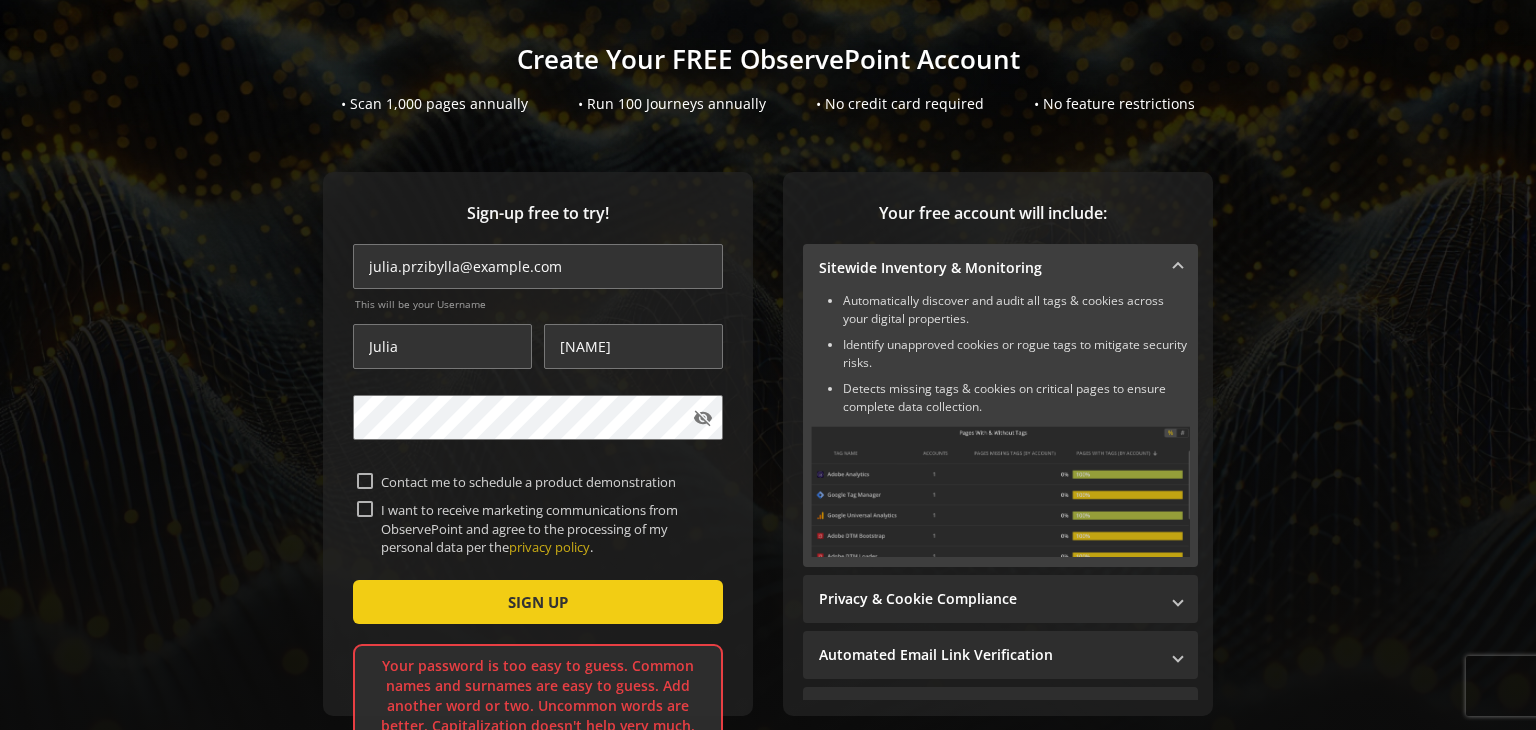click on "I want to receive marketing communications from ObservePoint and agree to the processing of my personal data per the  privacy policy ." at bounding box center [365, 509] 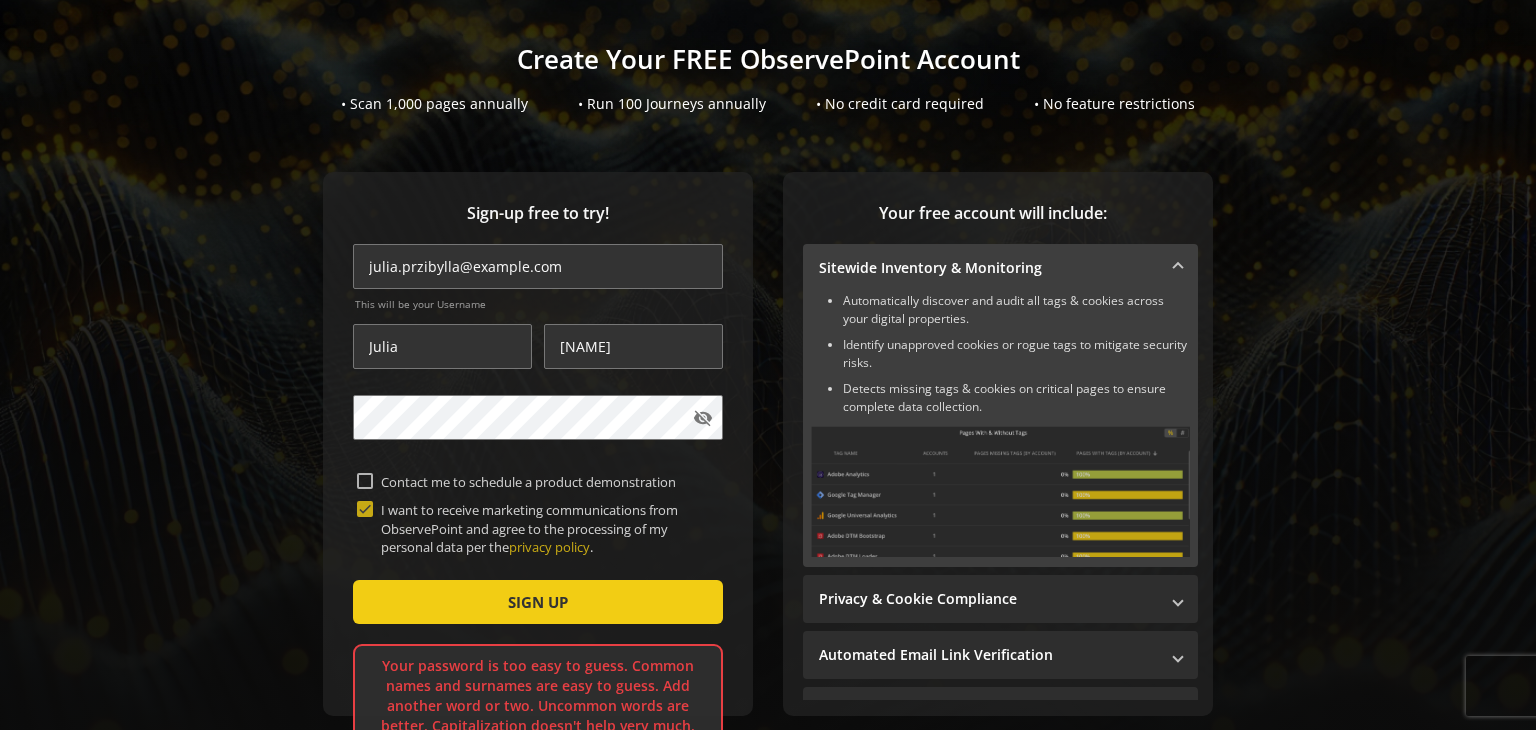 checkbox on "true" 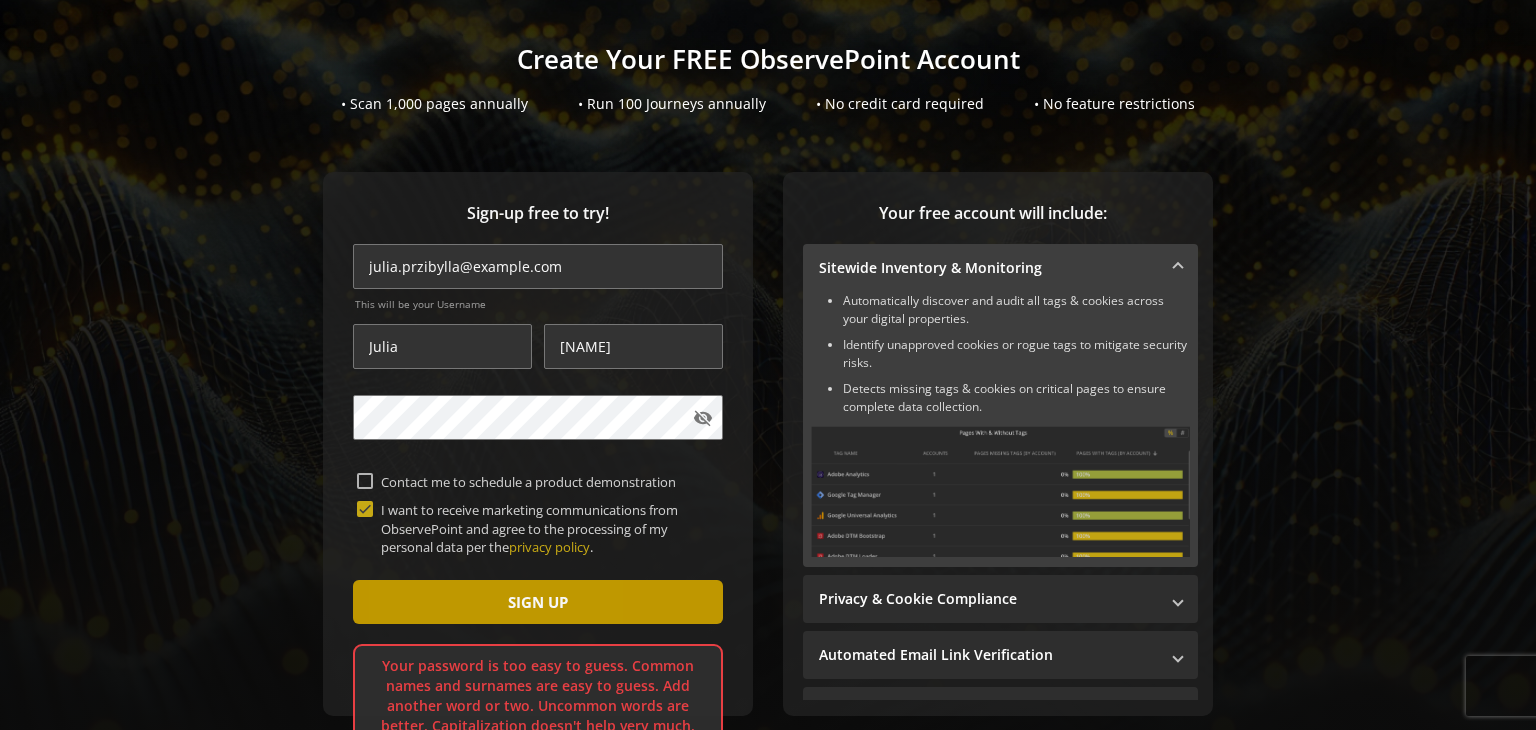 click at bounding box center [538, 602] 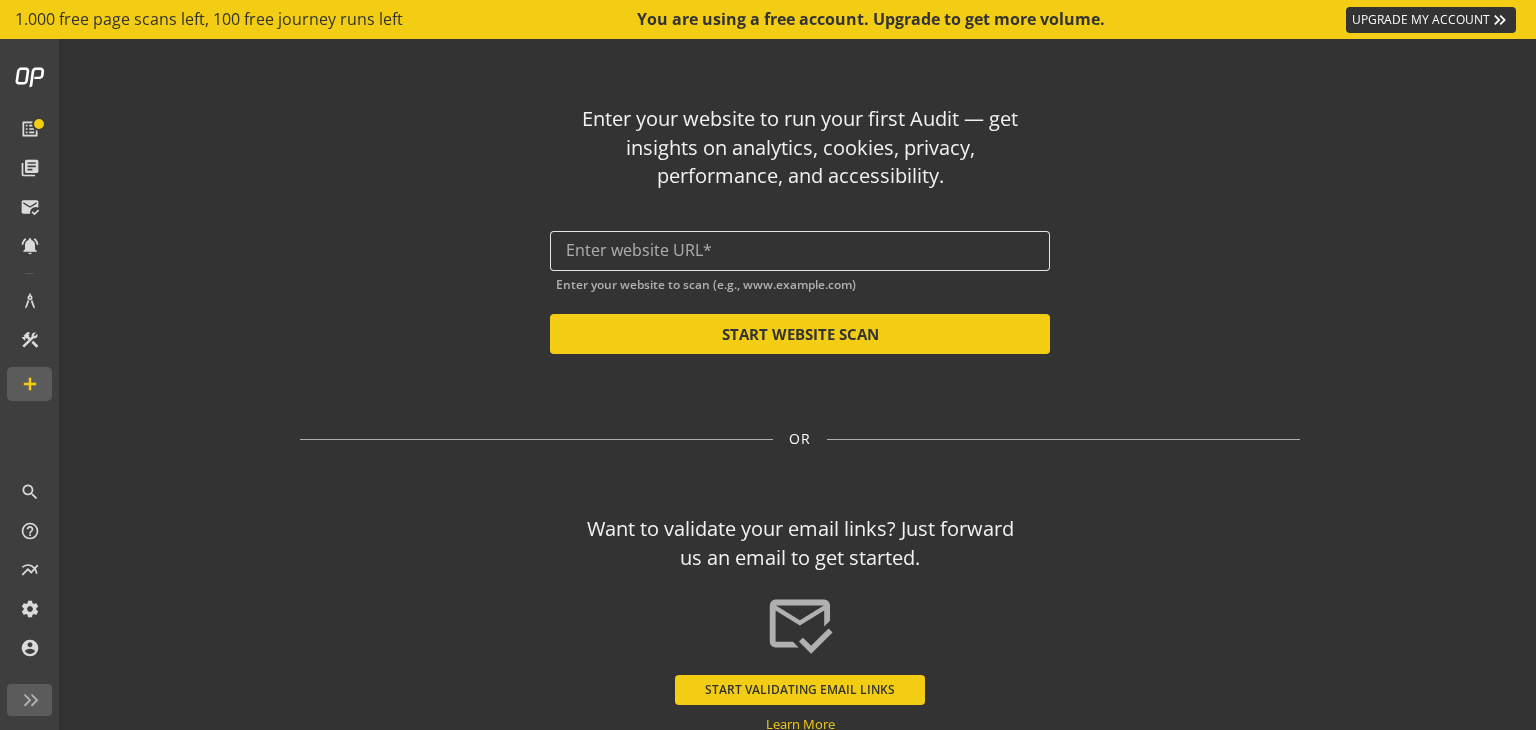 click at bounding box center (800, 250) 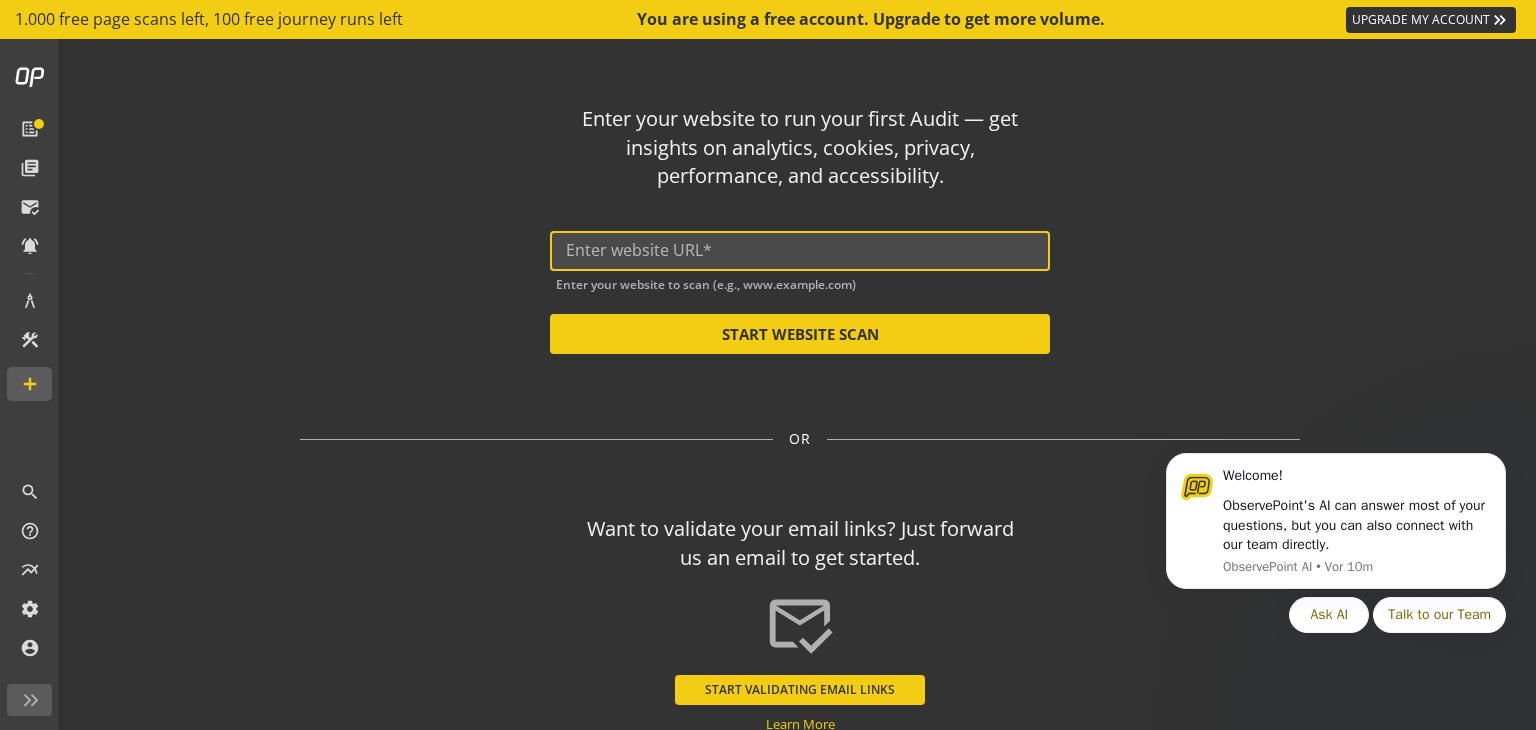 scroll, scrollTop: 0, scrollLeft: 0, axis: both 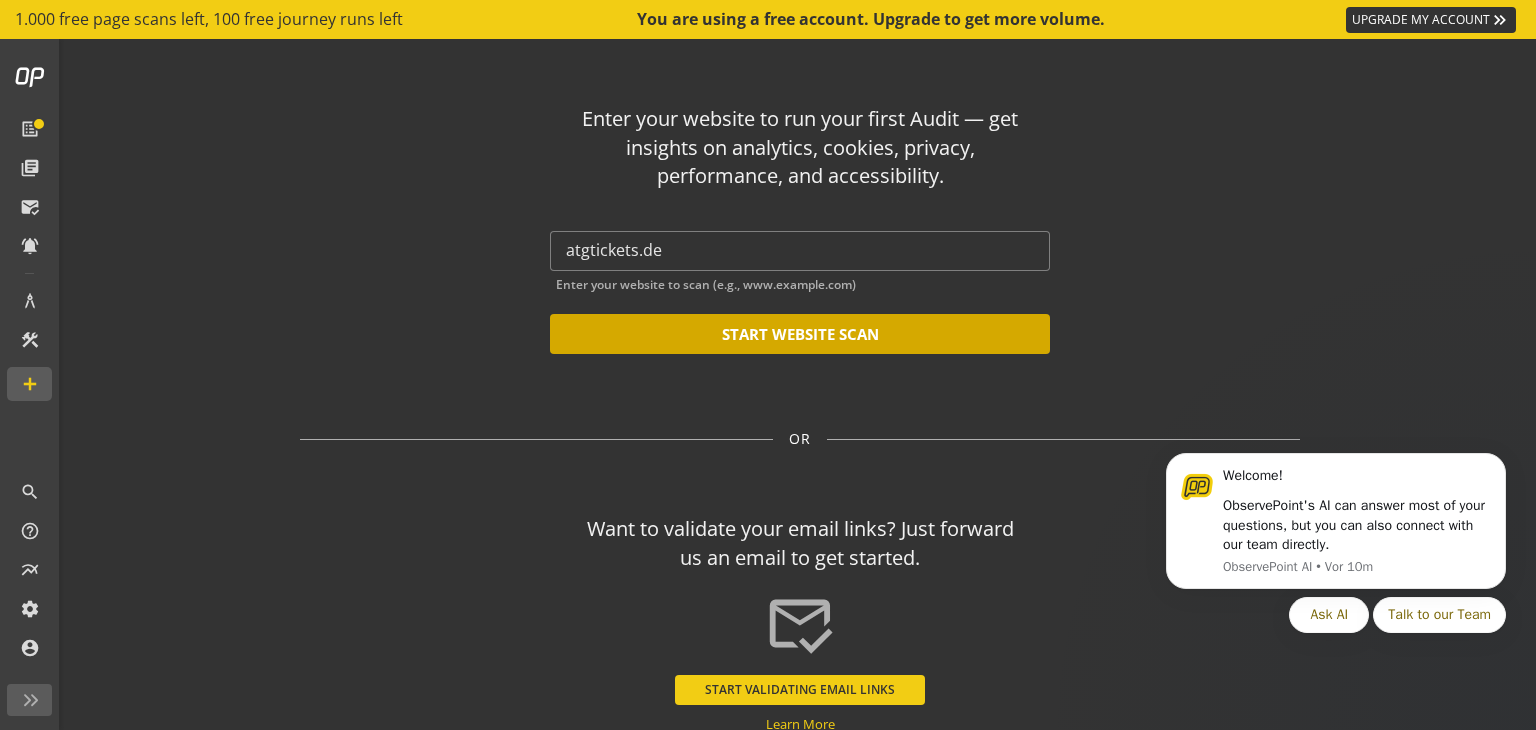 click on "START WEBSITE SCAN" 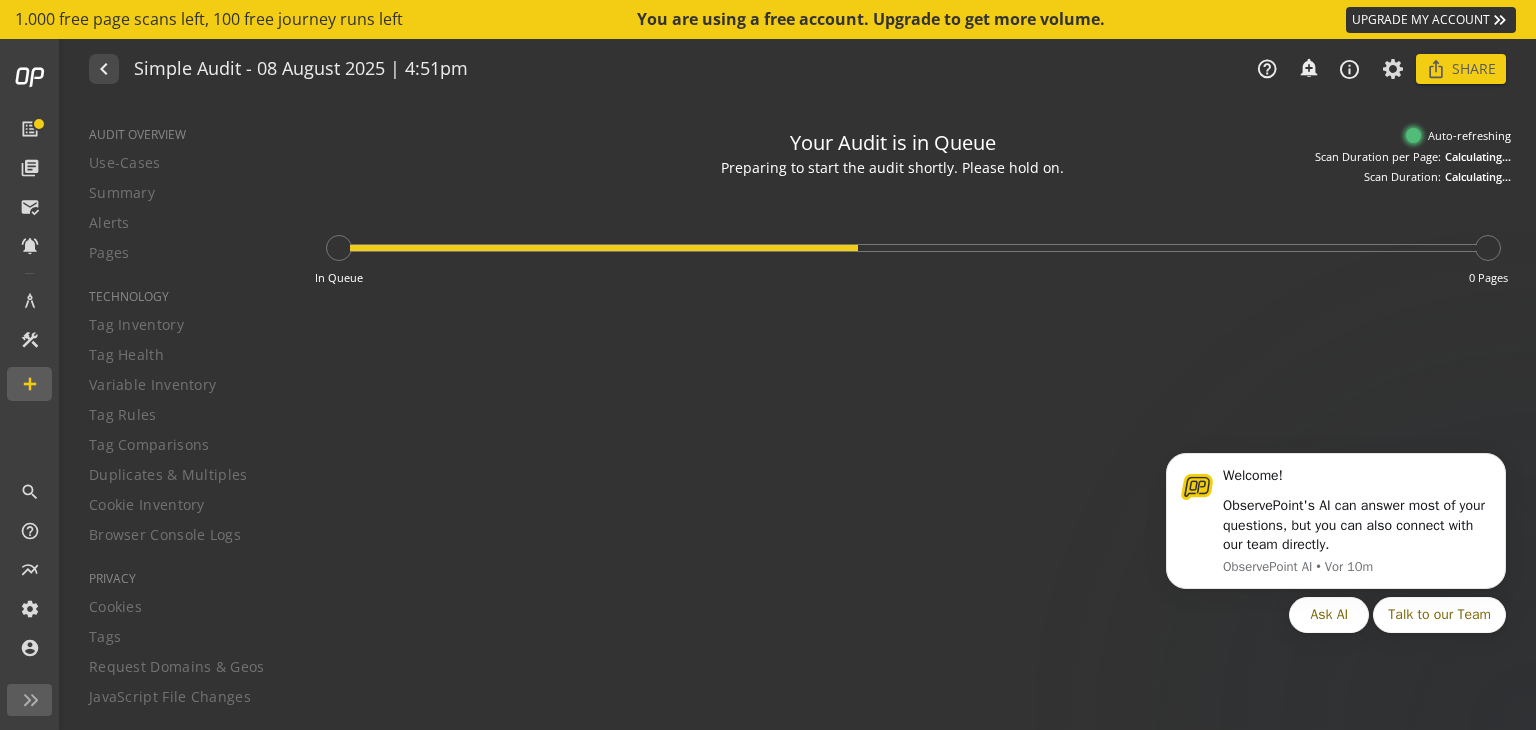 type on "Notes can include:
-a description of what this audit is validating
-changes in audit settings
-discoveries in the report of outstanding rule failures or items needing remediation" 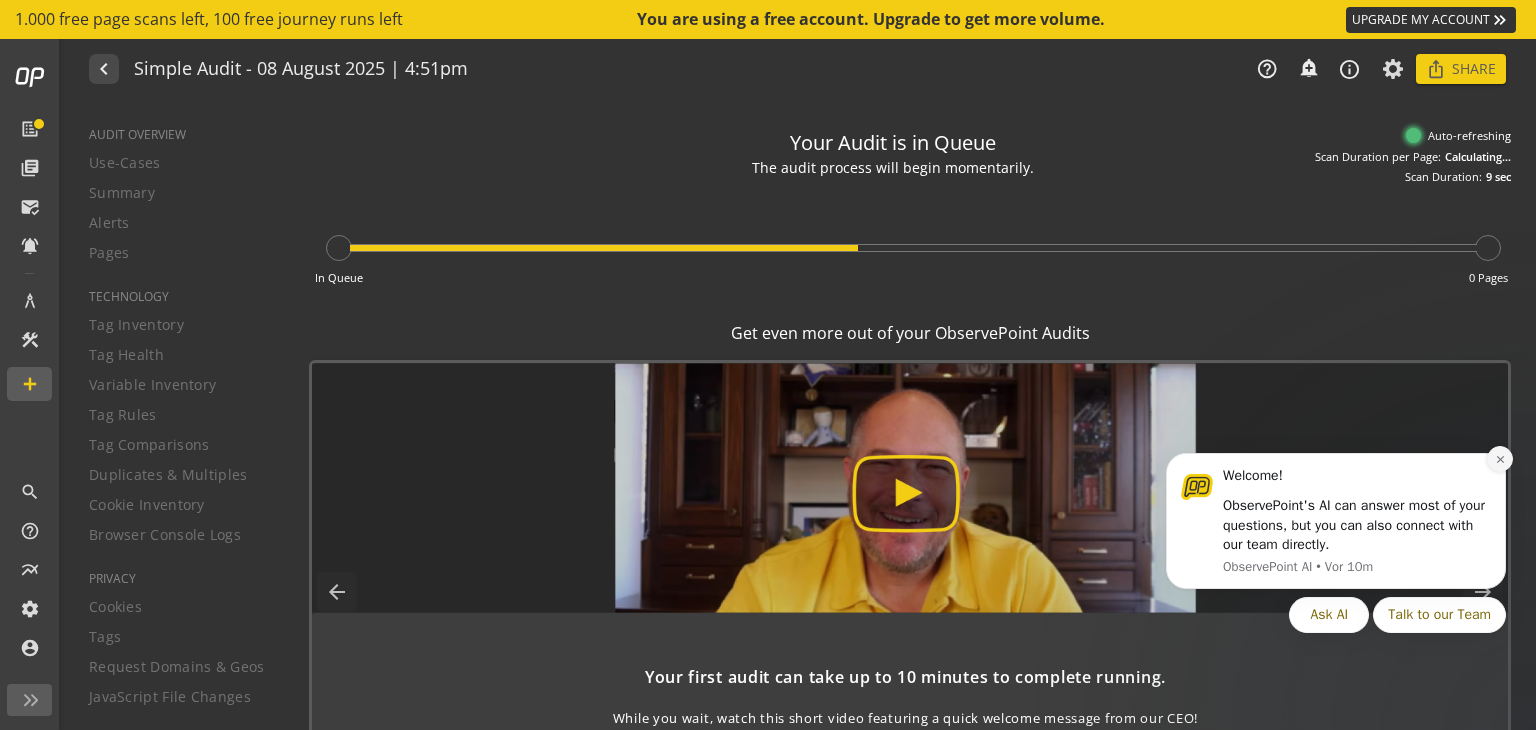 click 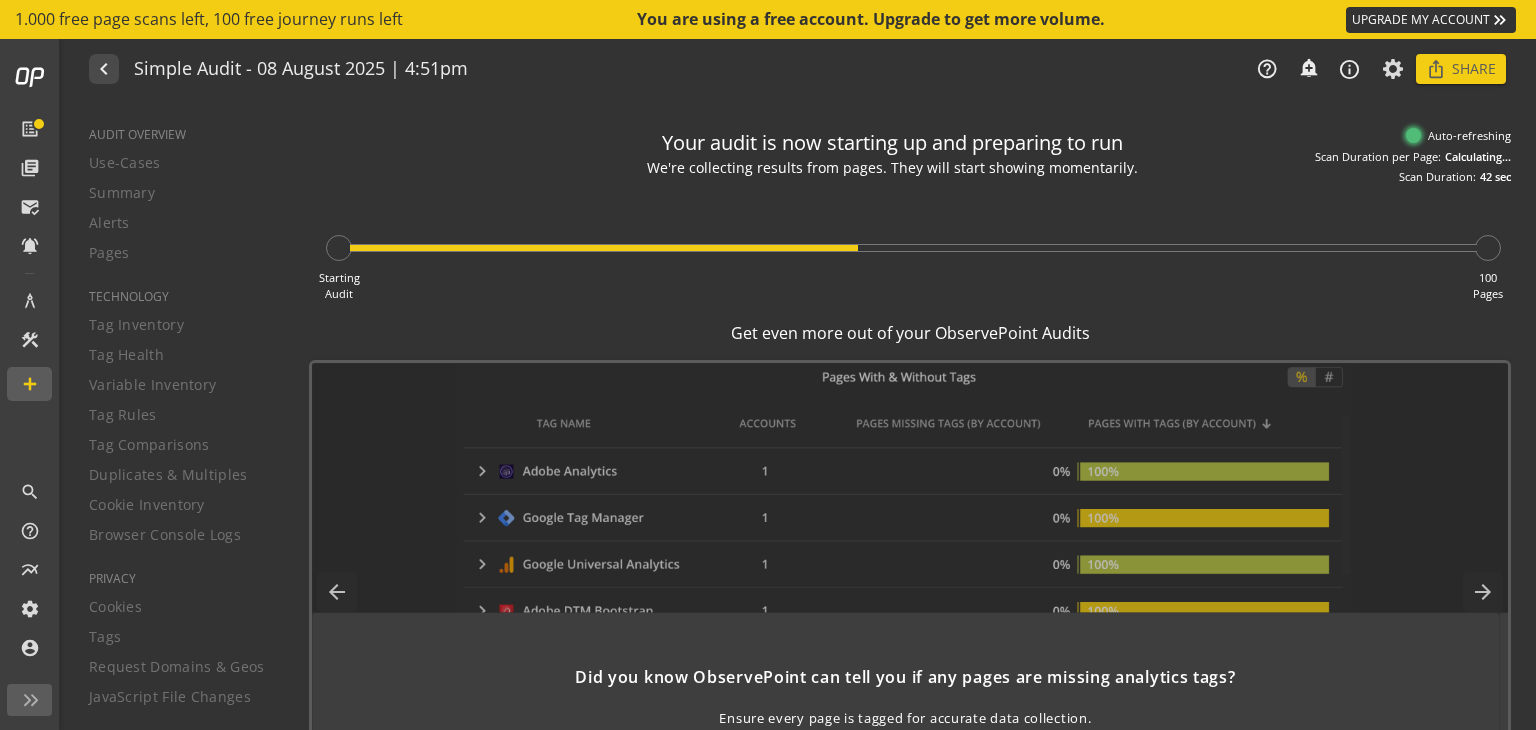 scroll, scrollTop: 79, scrollLeft: 0, axis: vertical 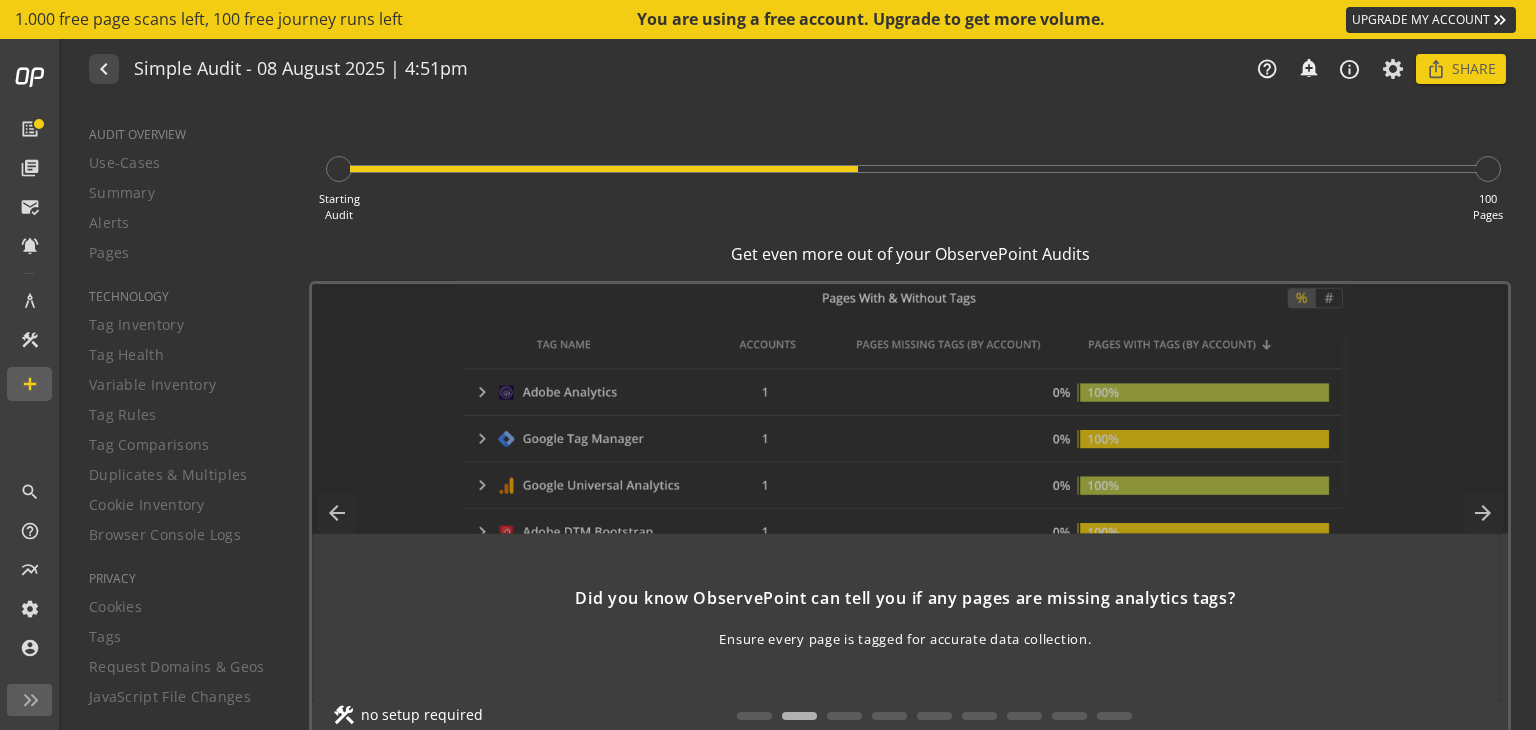 click 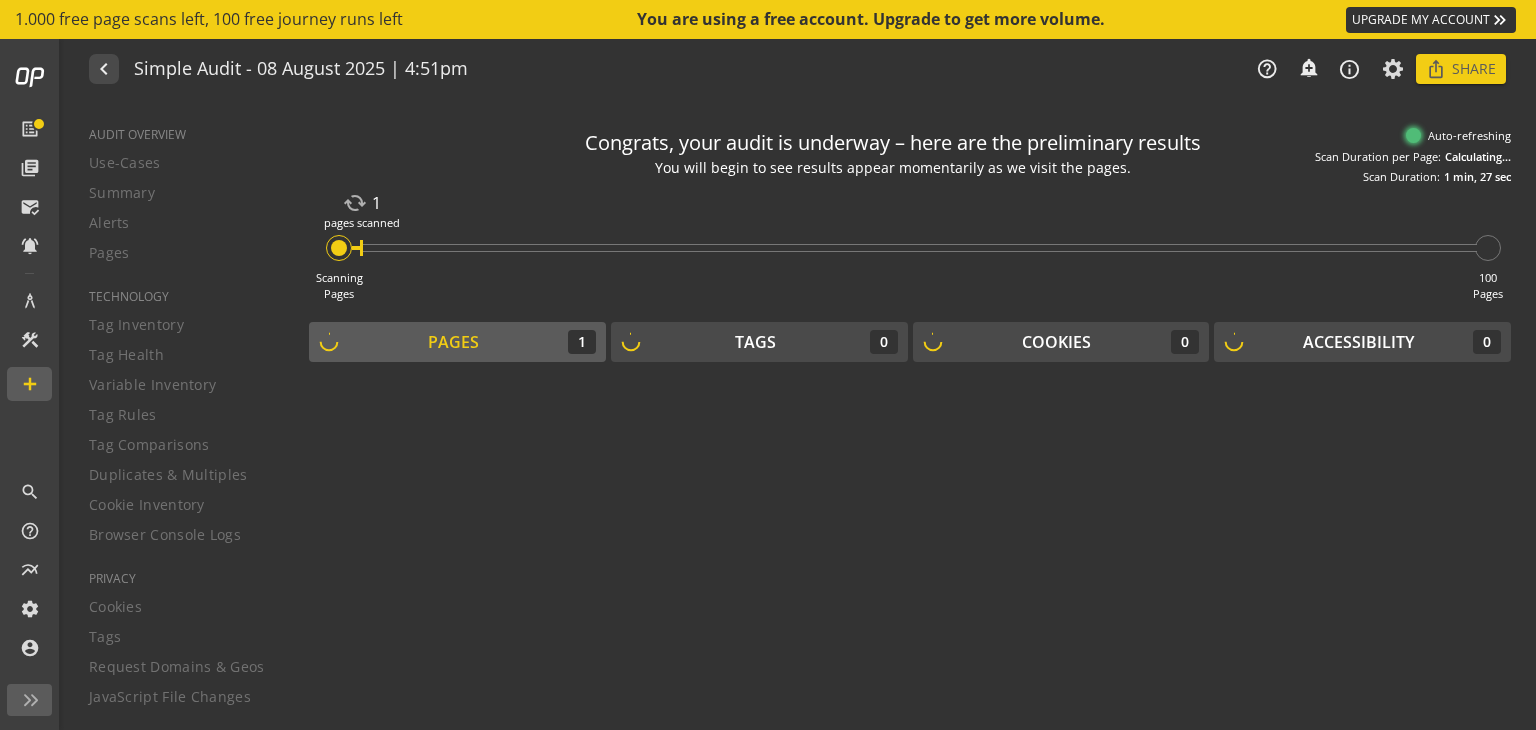 scroll, scrollTop: 0, scrollLeft: 0, axis: both 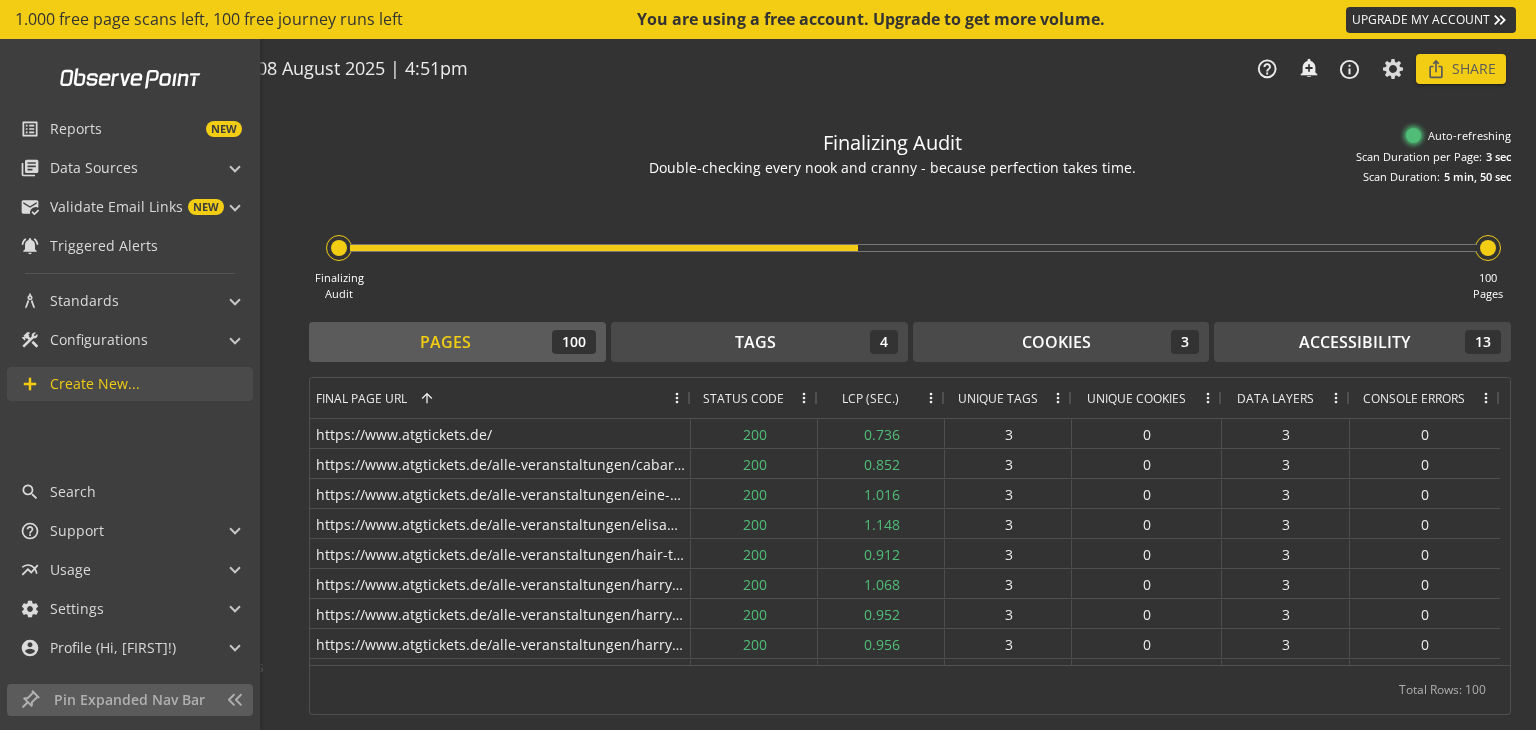 click on "add" at bounding box center (35, 384) 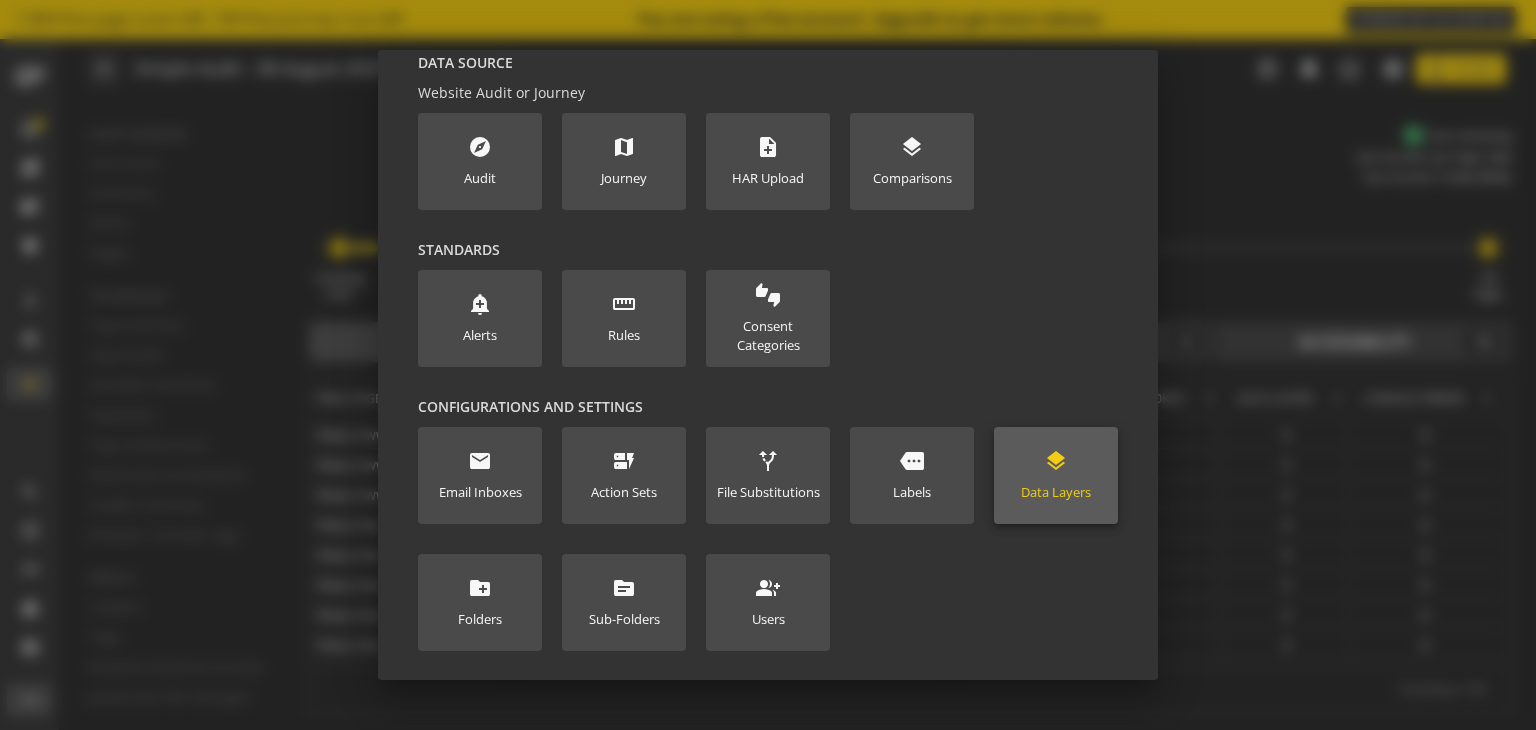 click on "Data Layers" at bounding box center (1056, 492) 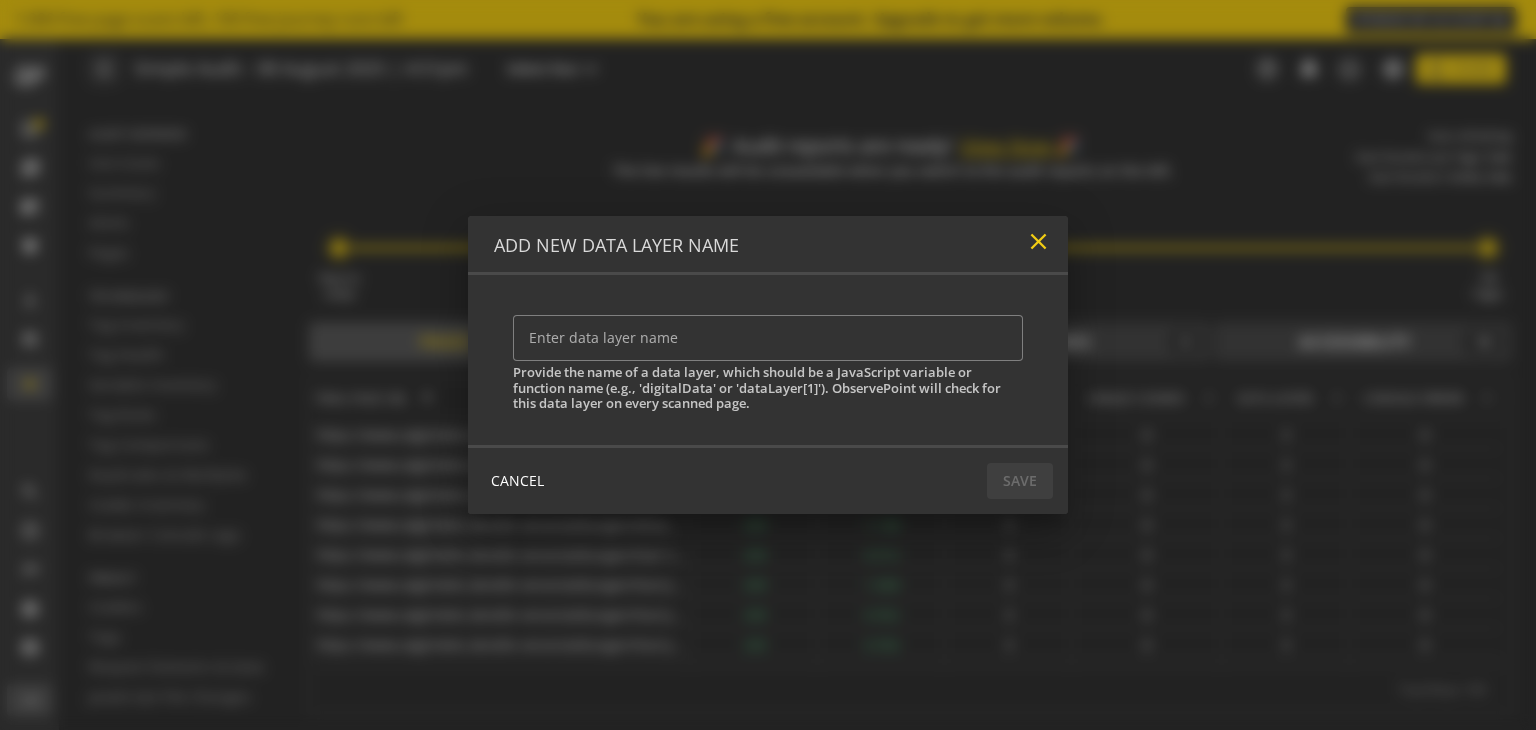 click on "close" at bounding box center [1038, 241] 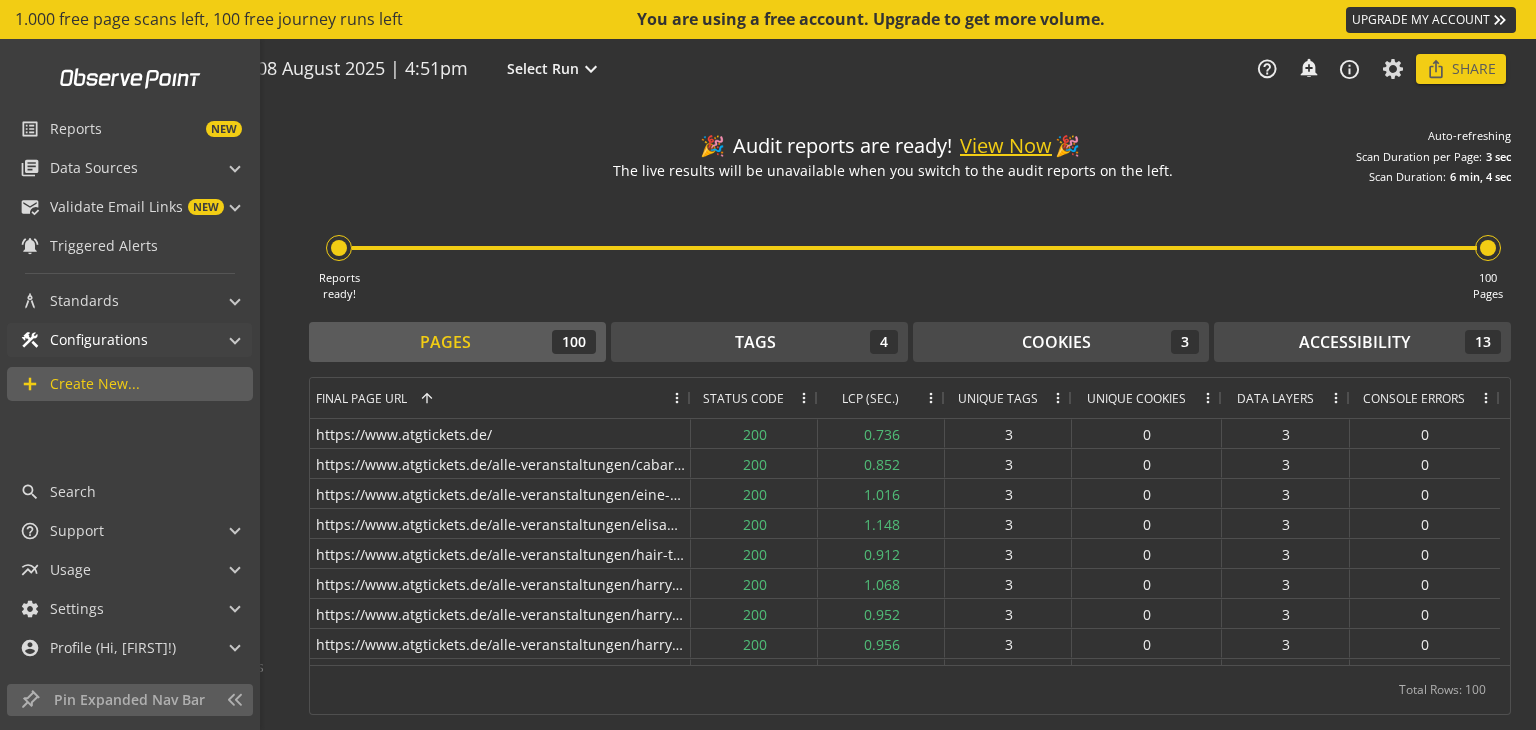 click on "construction Configurations" at bounding box center [117, 340] 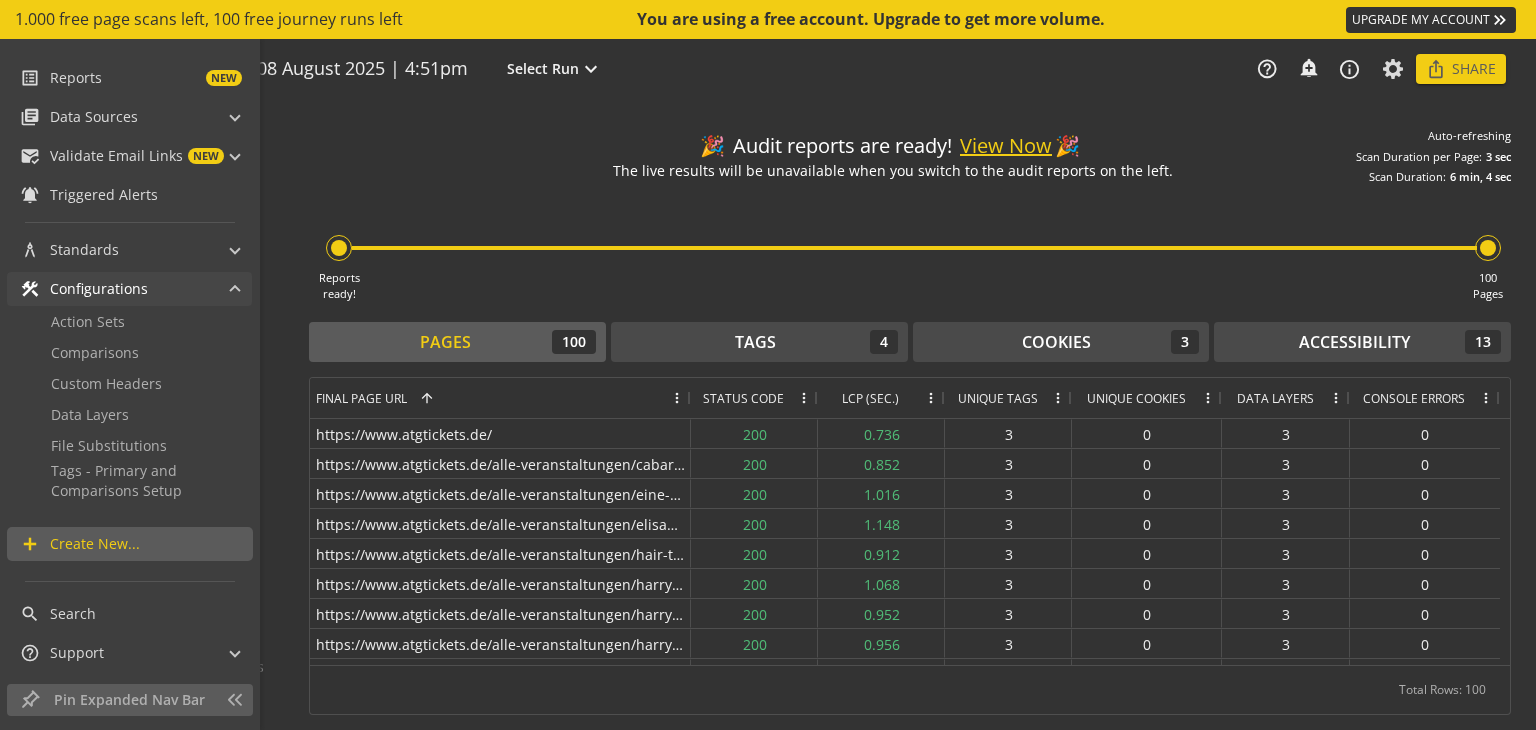 click on "construction Configurations" at bounding box center (117, 289) 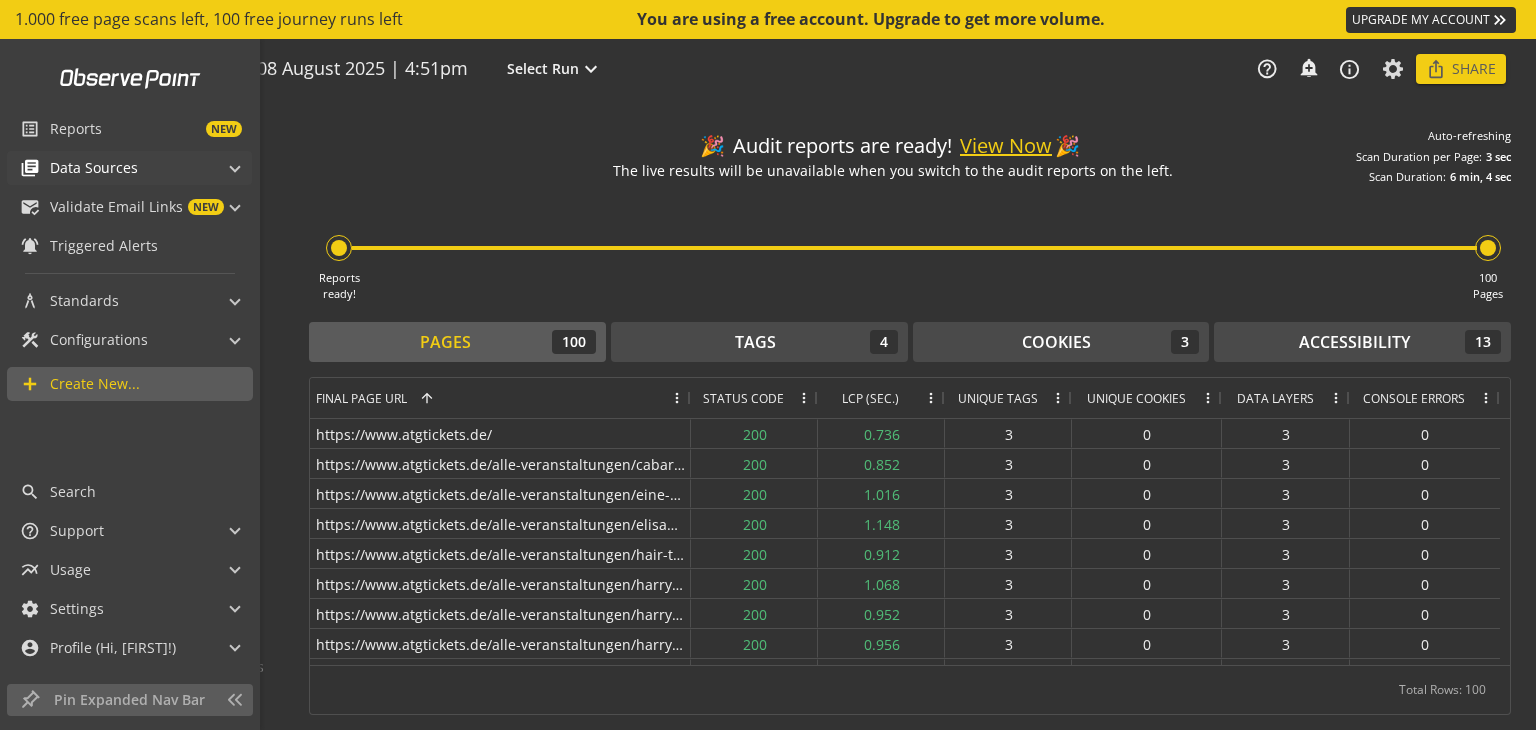 click on "library_books Data Sources" at bounding box center (117, 168) 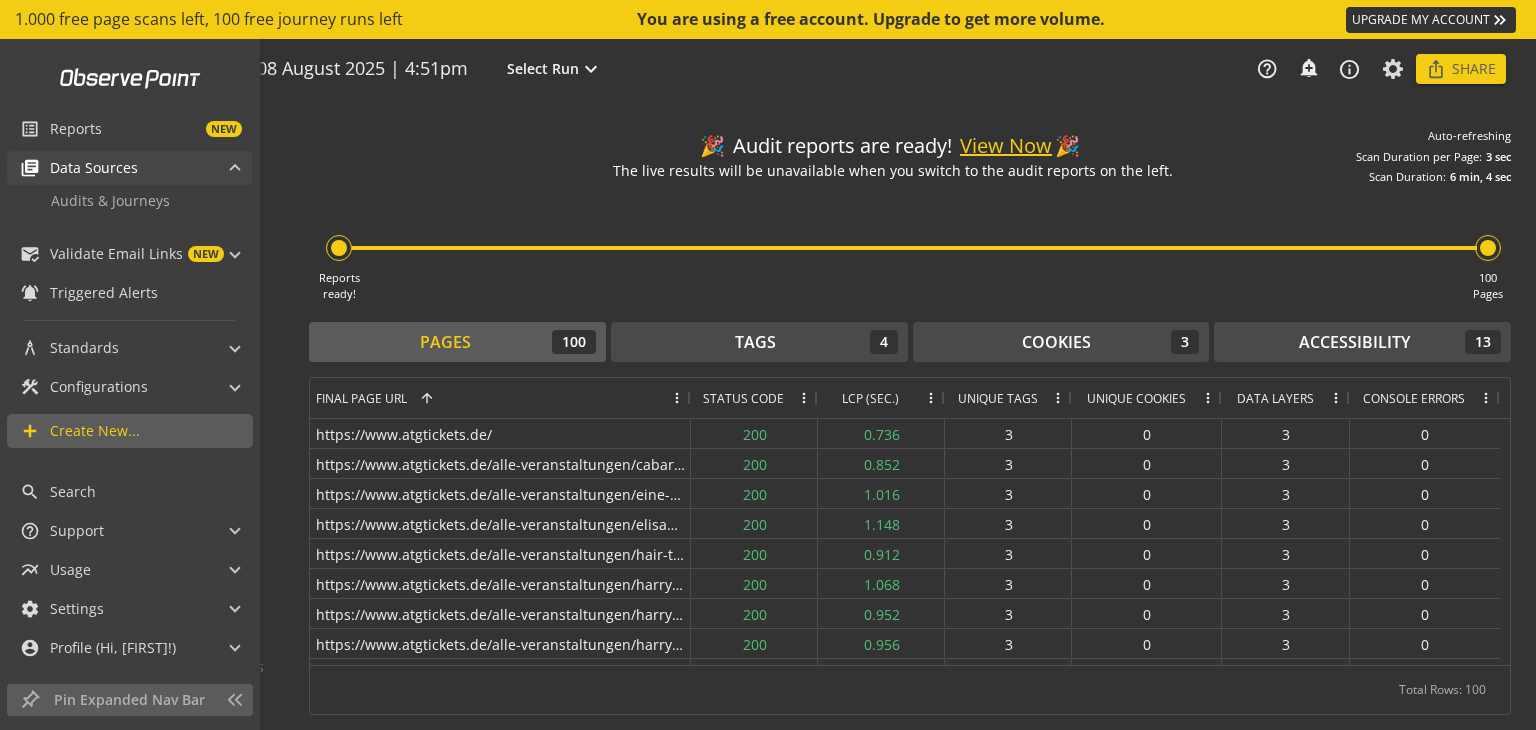 click on "library_books Data Sources" at bounding box center (117, 168) 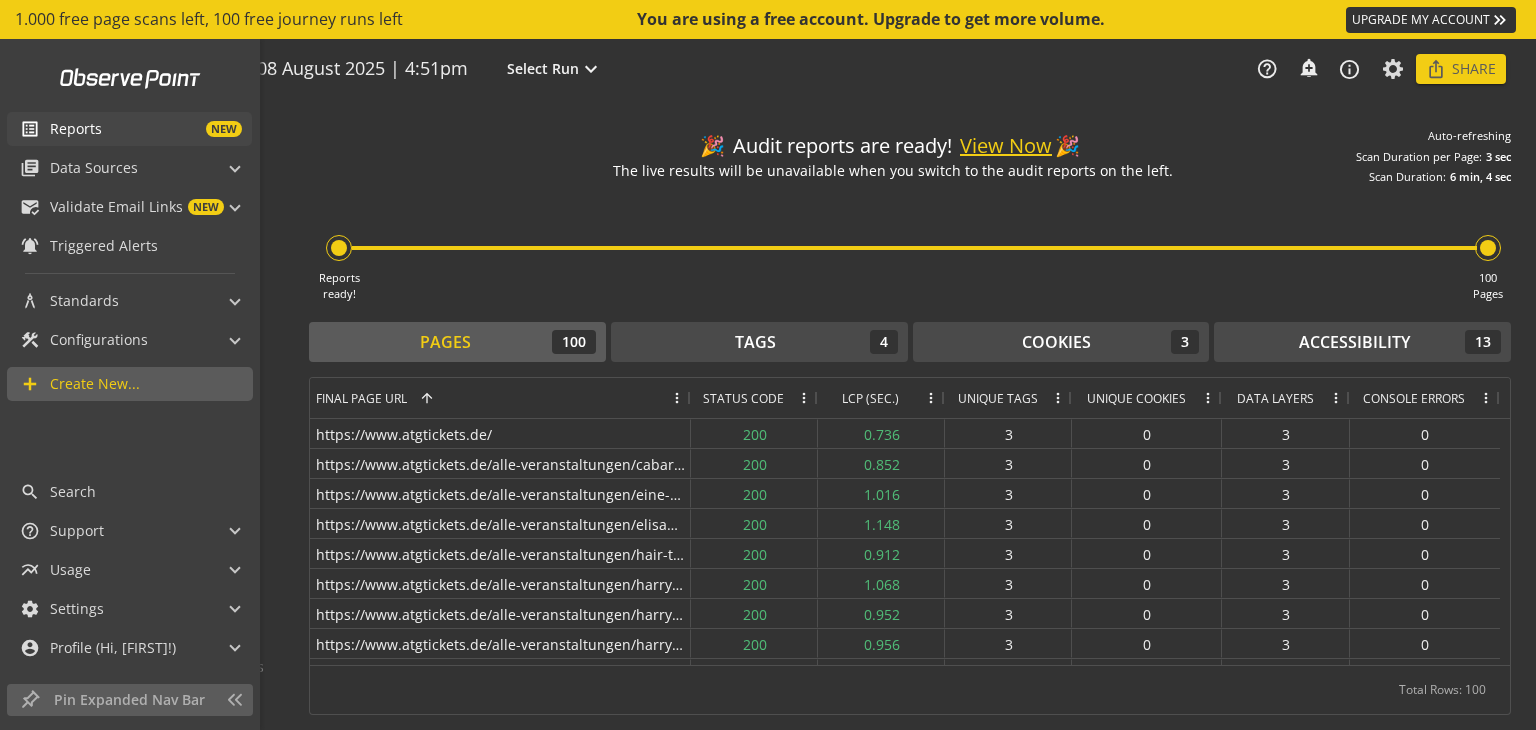 click on "NEW" at bounding box center [172, 129] 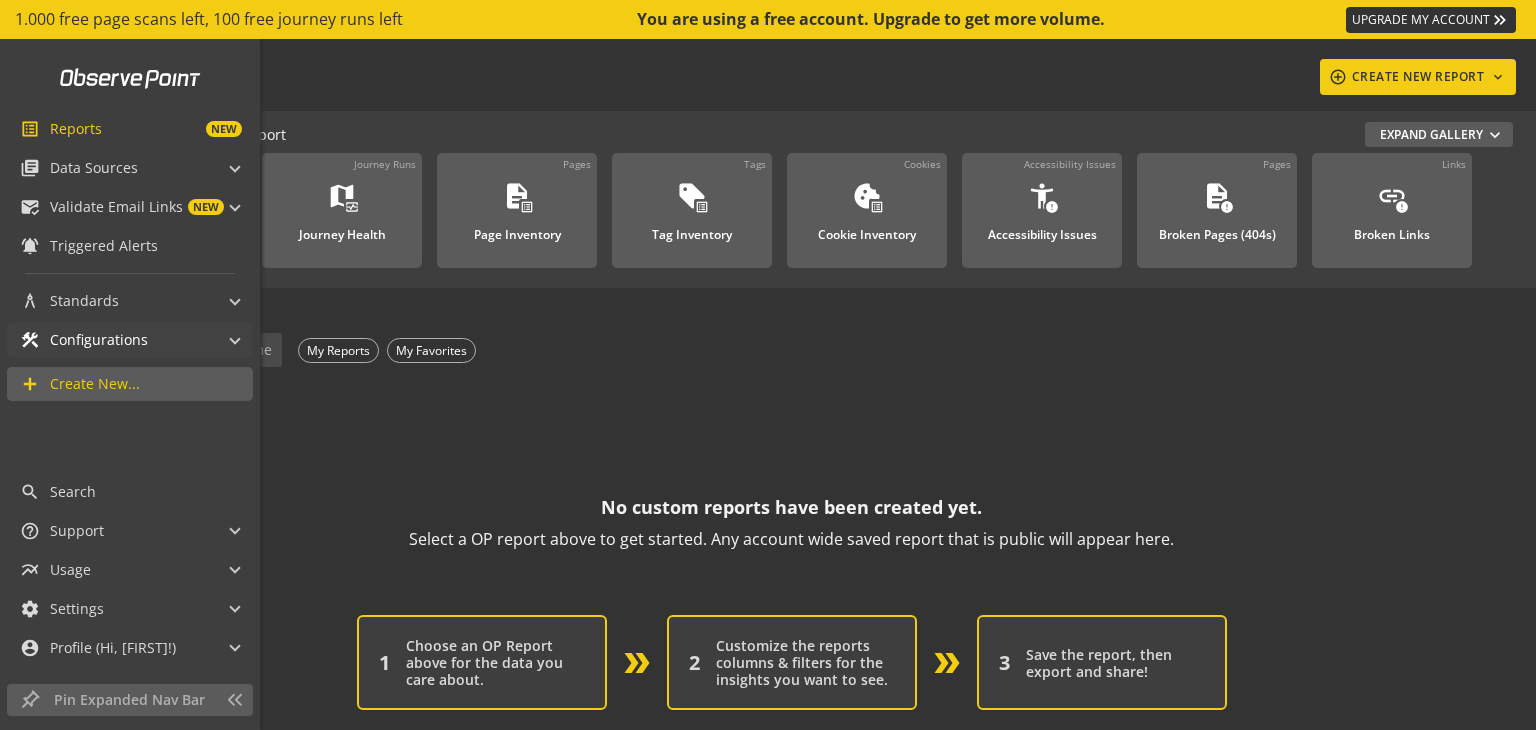 click on "Configurations" at bounding box center (99, 340) 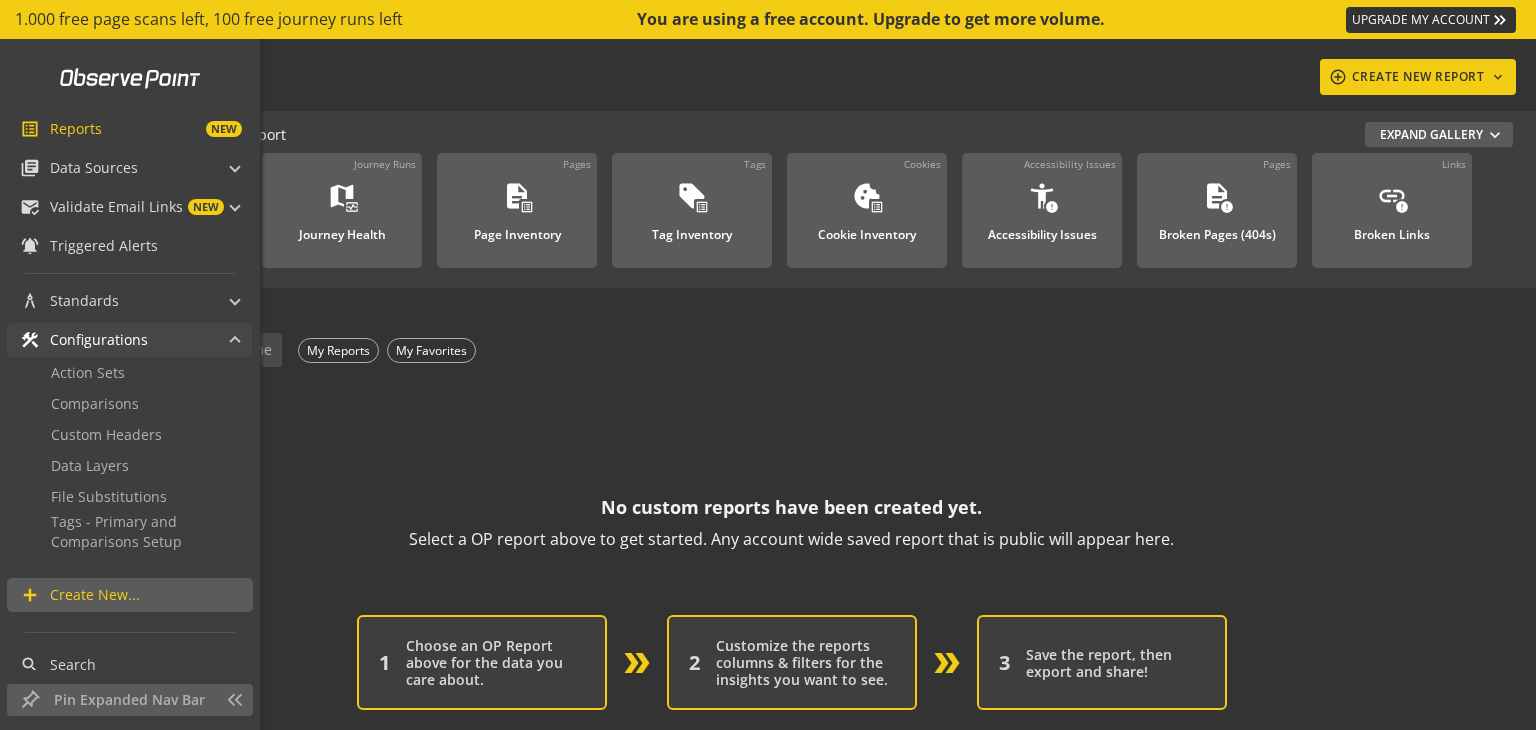 click on "Configurations" at bounding box center [99, 340] 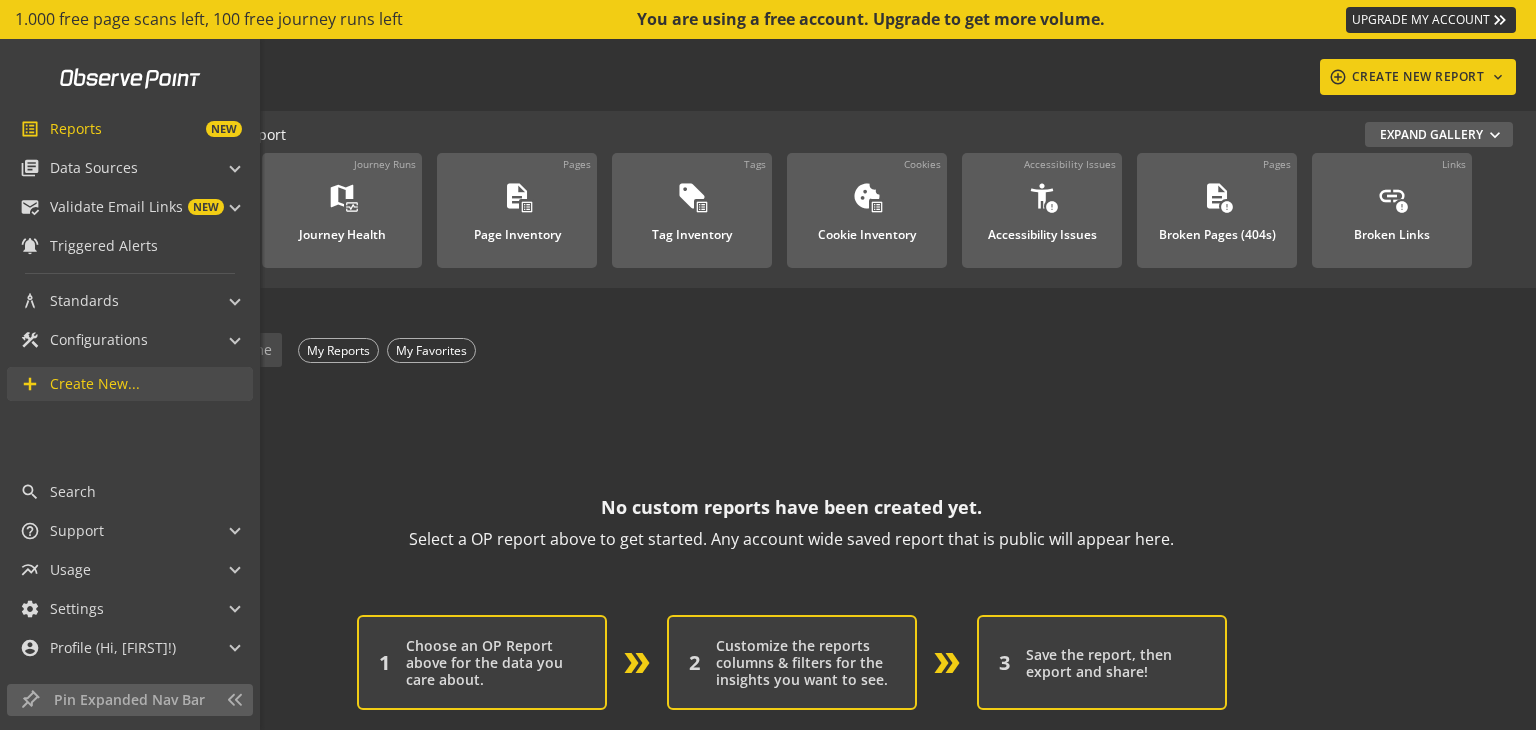 click on "Create New..." at bounding box center (95, 384) 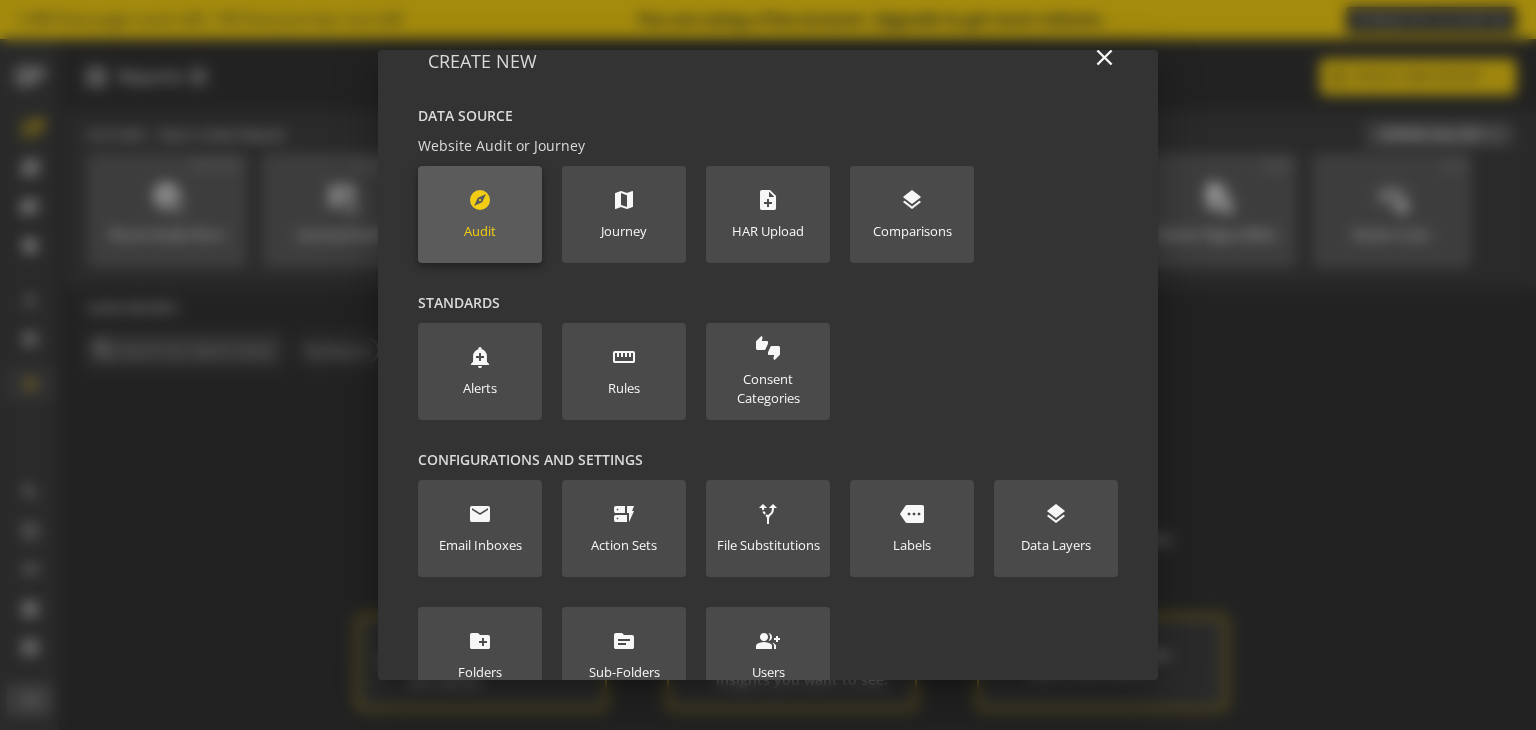 scroll, scrollTop: 0, scrollLeft: 0, axis: both 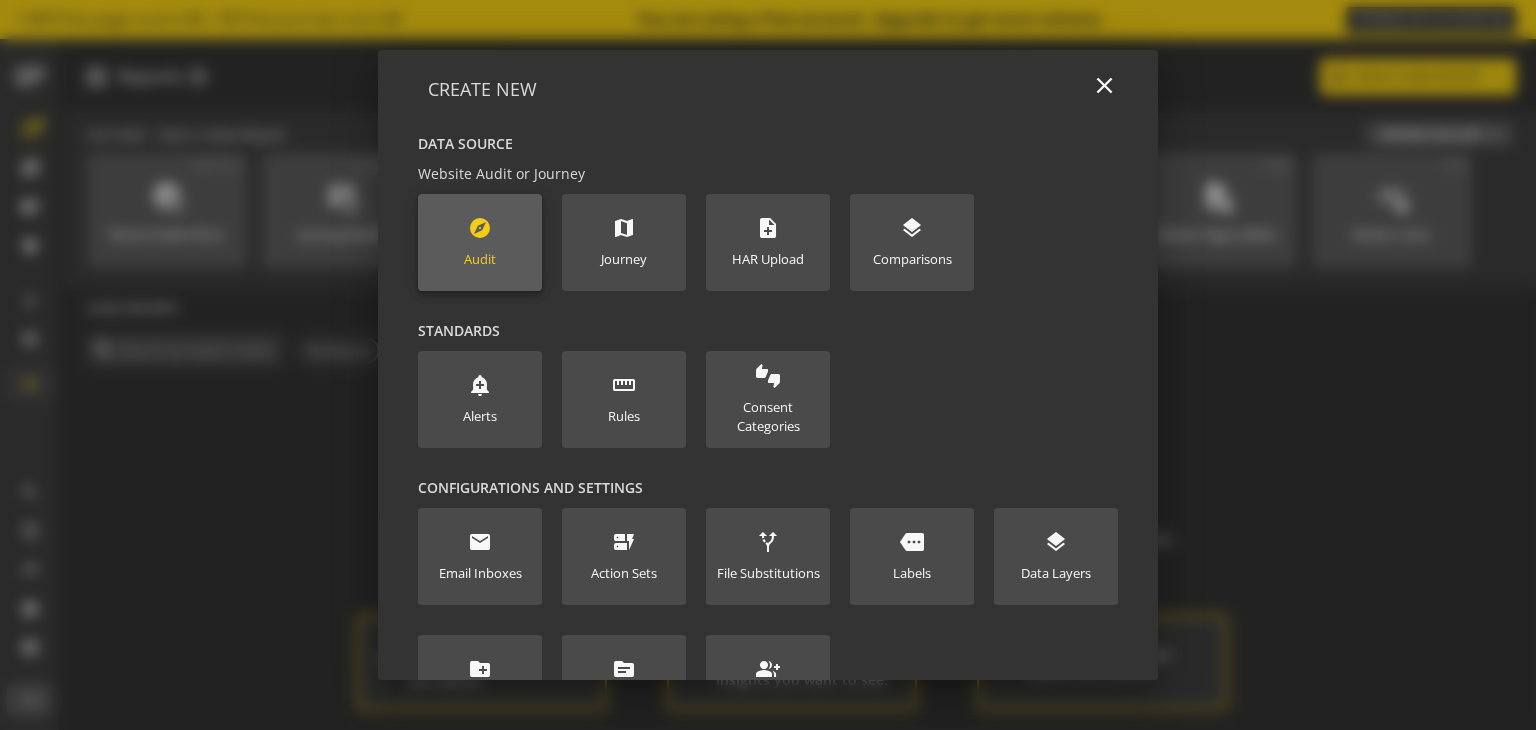 click on "explore Audit" at bounding box center [480, 242] 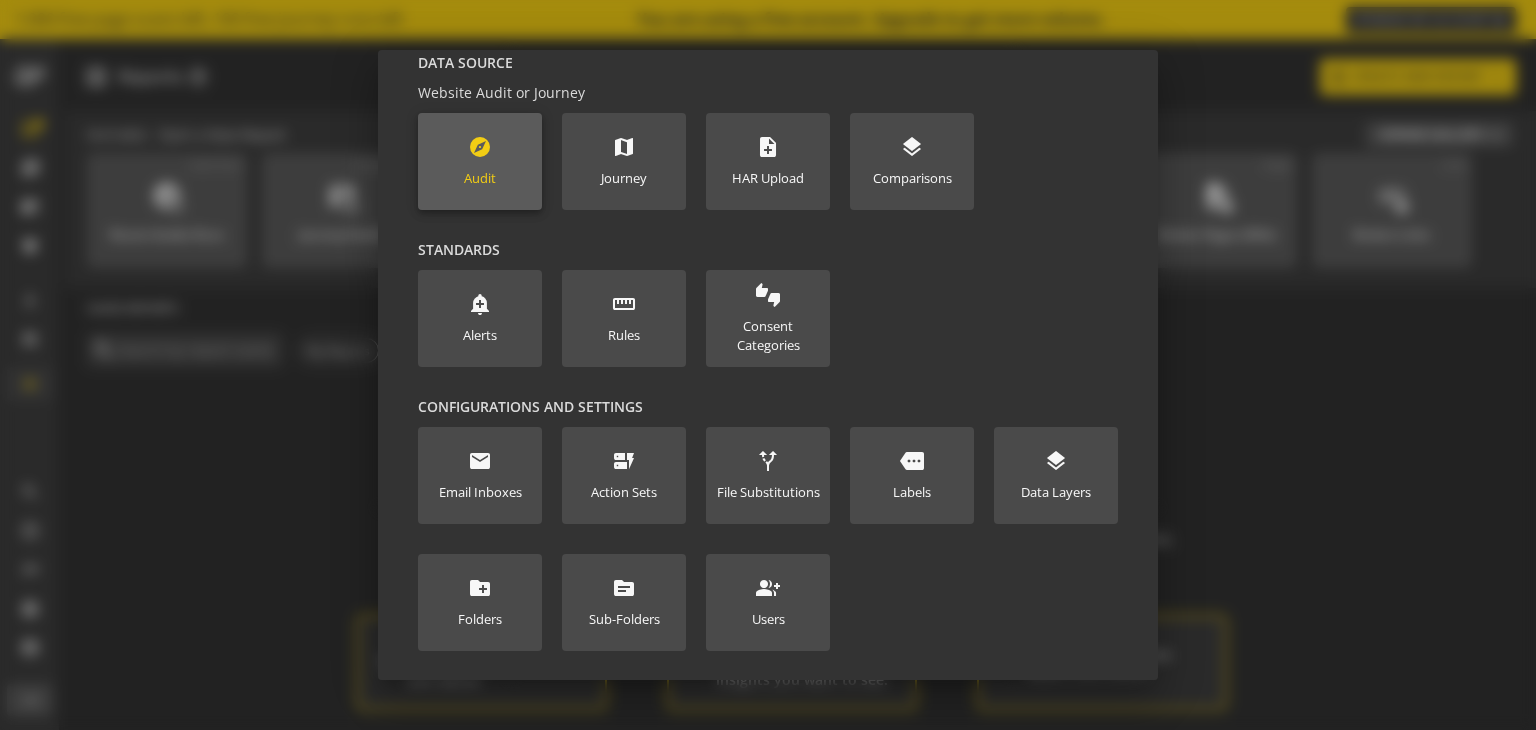 scroll, scrollTop: 0, scrollLeft: 0, axis: both 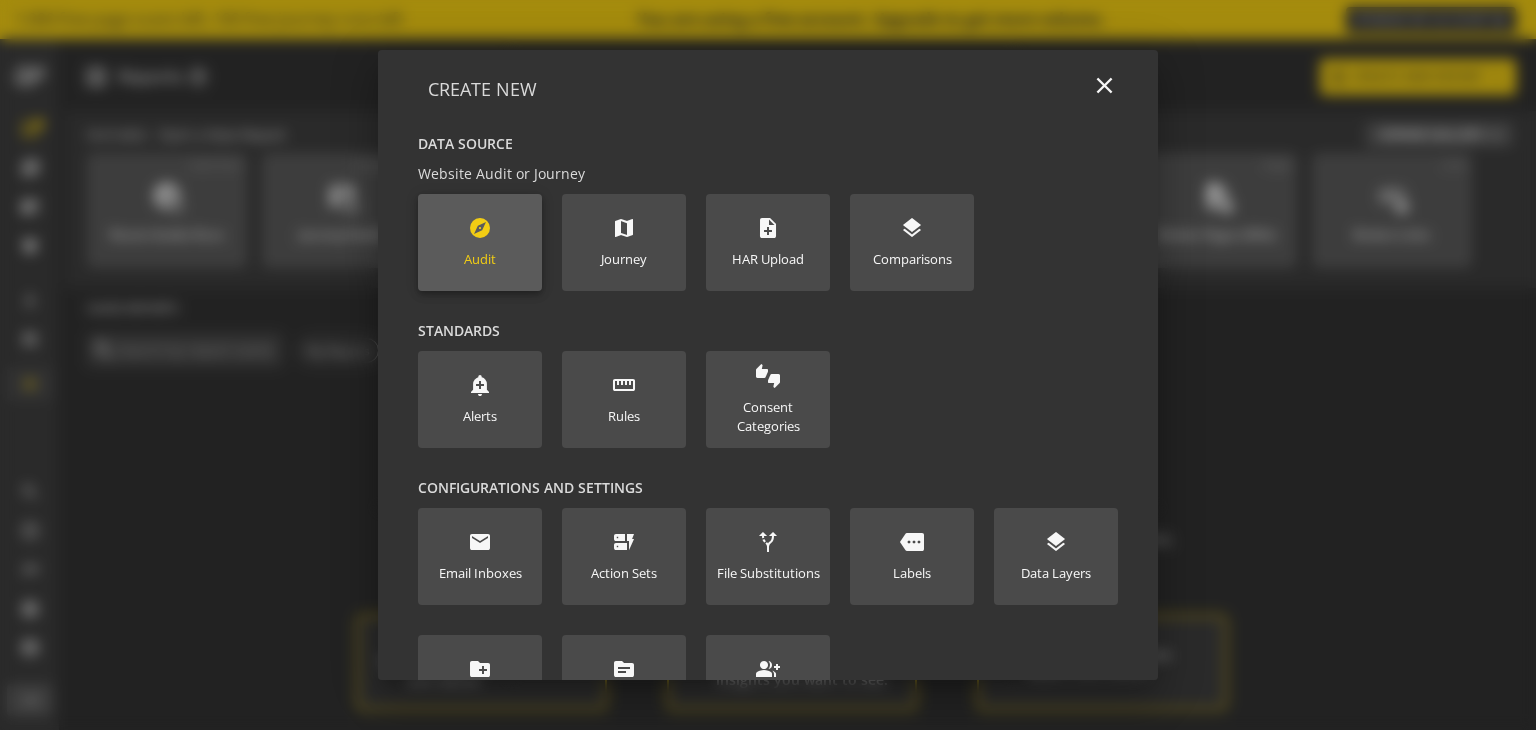 click on "explore Audit" at bounding box center (480, 242) 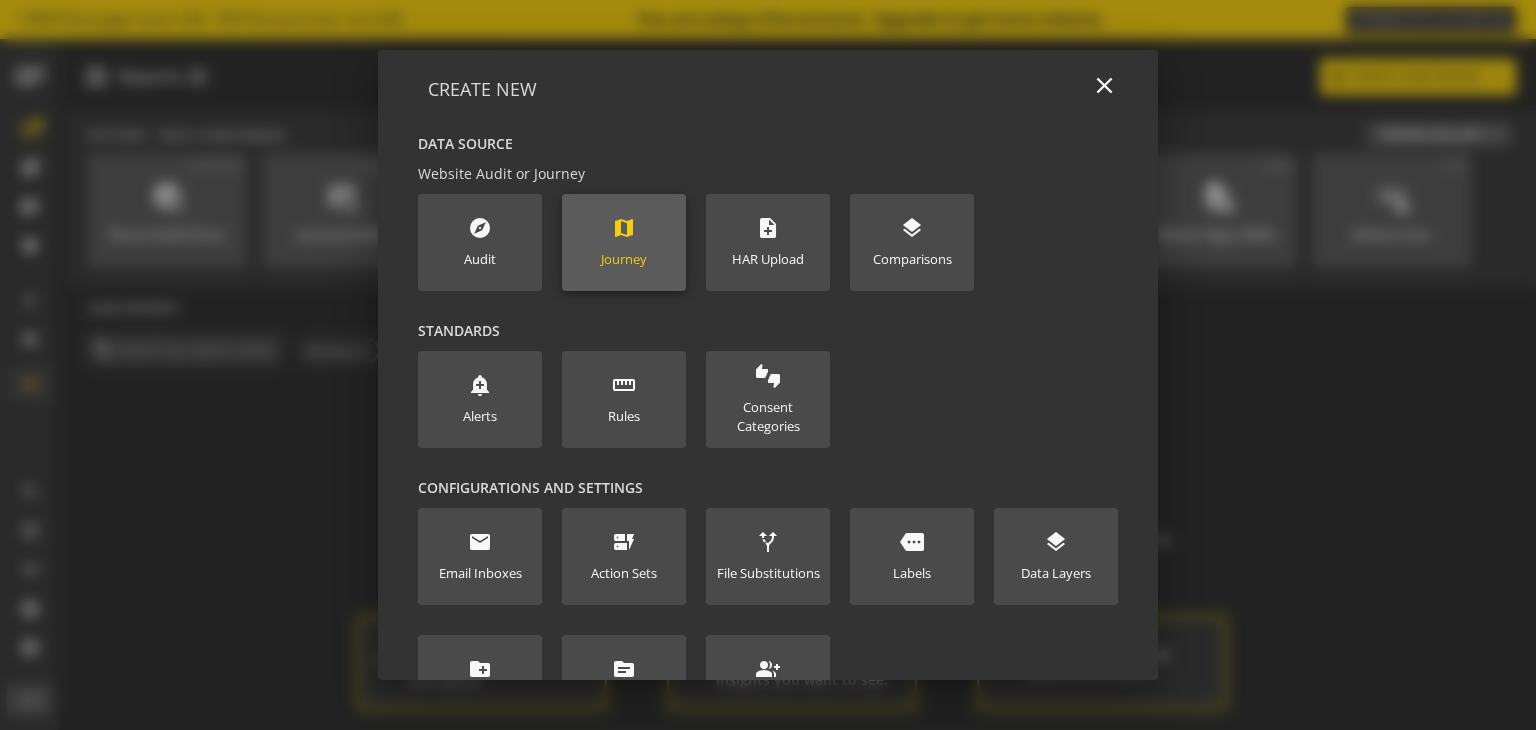 click on "map" at bounding box center [624, 228] 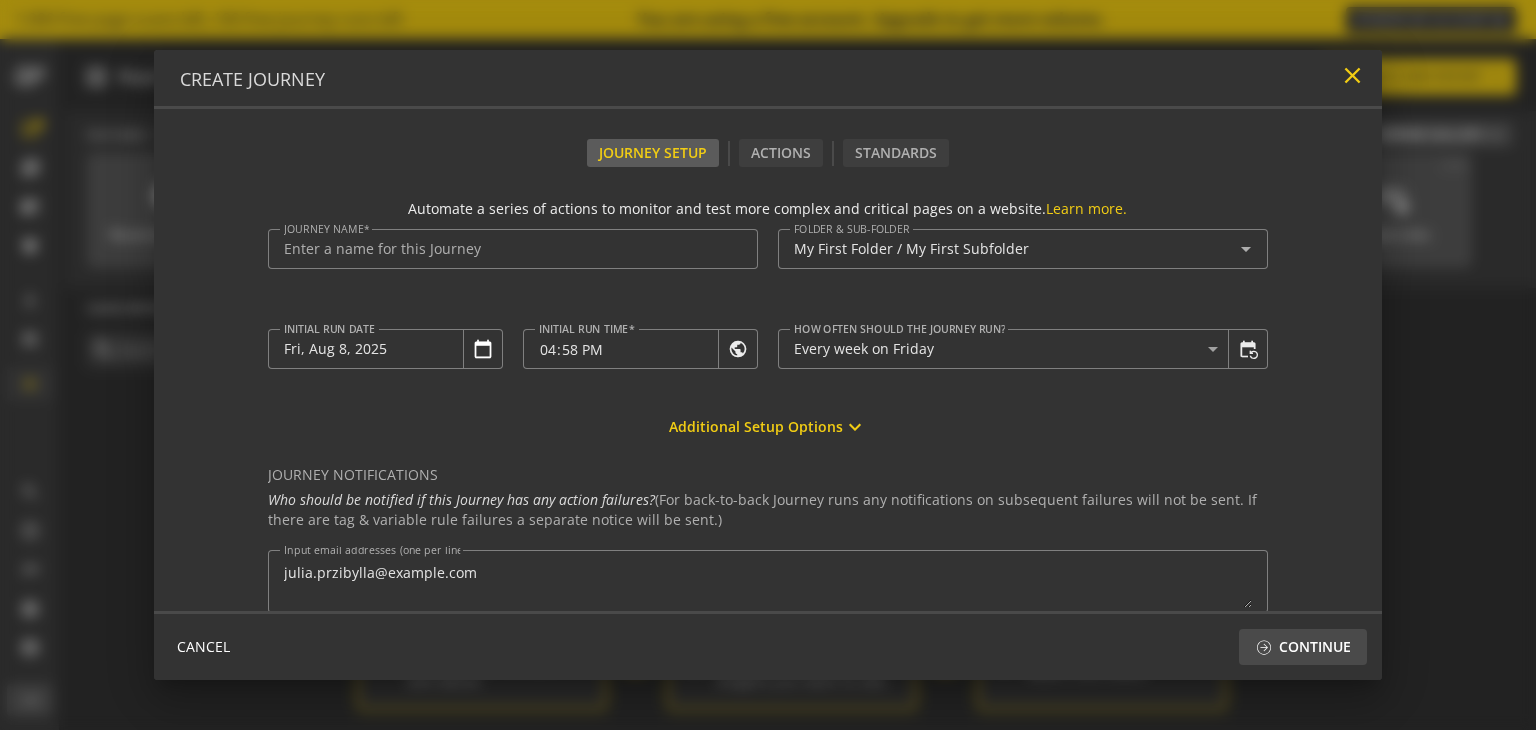 click on "close" at bounding box center [1352, 75] 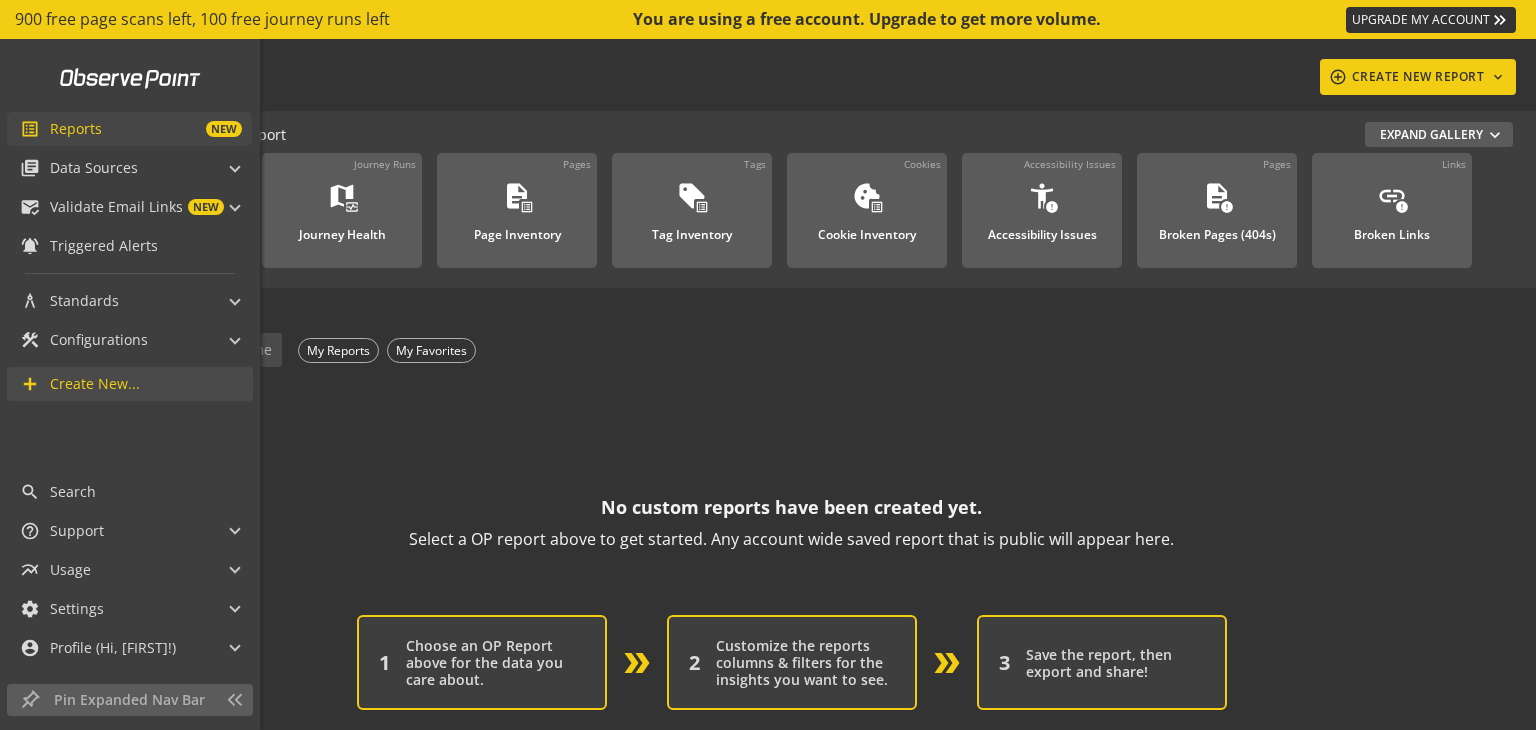 click on "list_alt" at bounding box center (30, 129) 